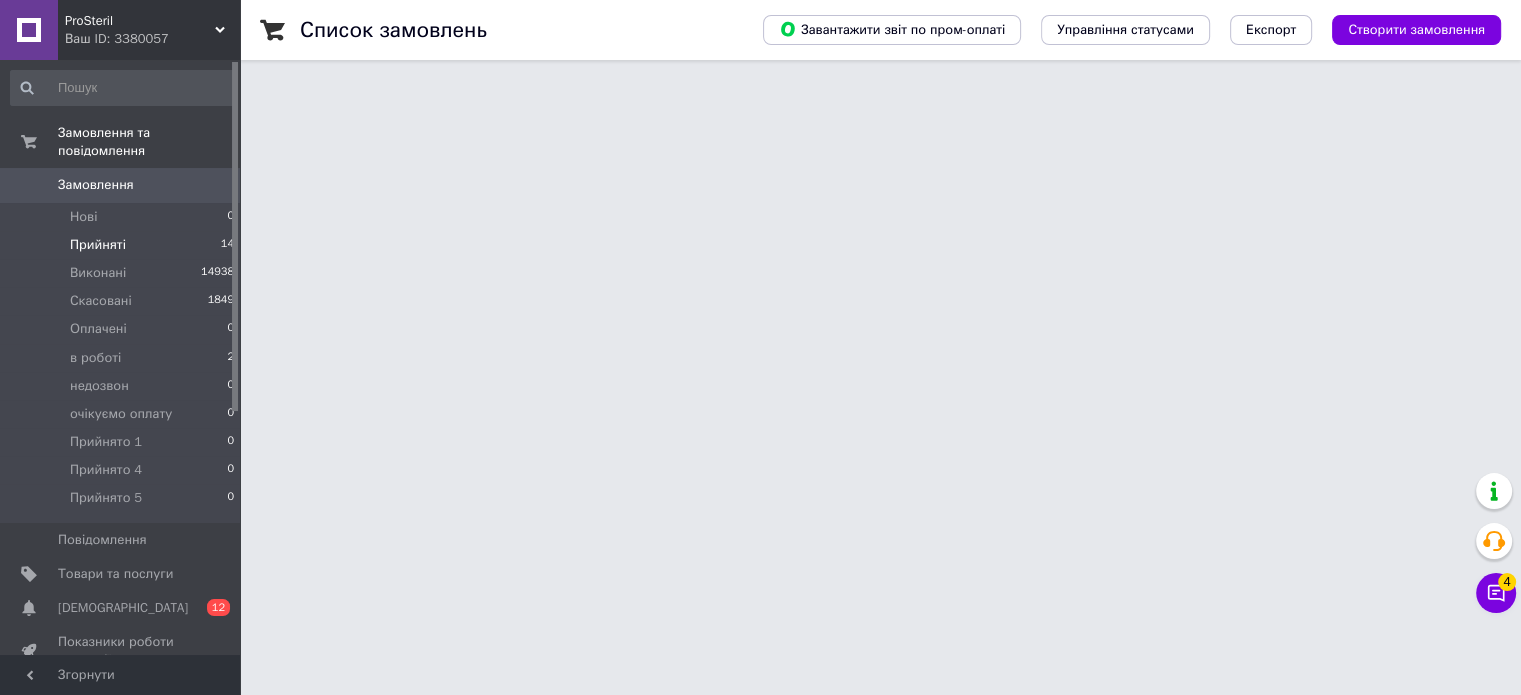 scroll, scrollTop: 0, scrollLeft: 0, axis: both 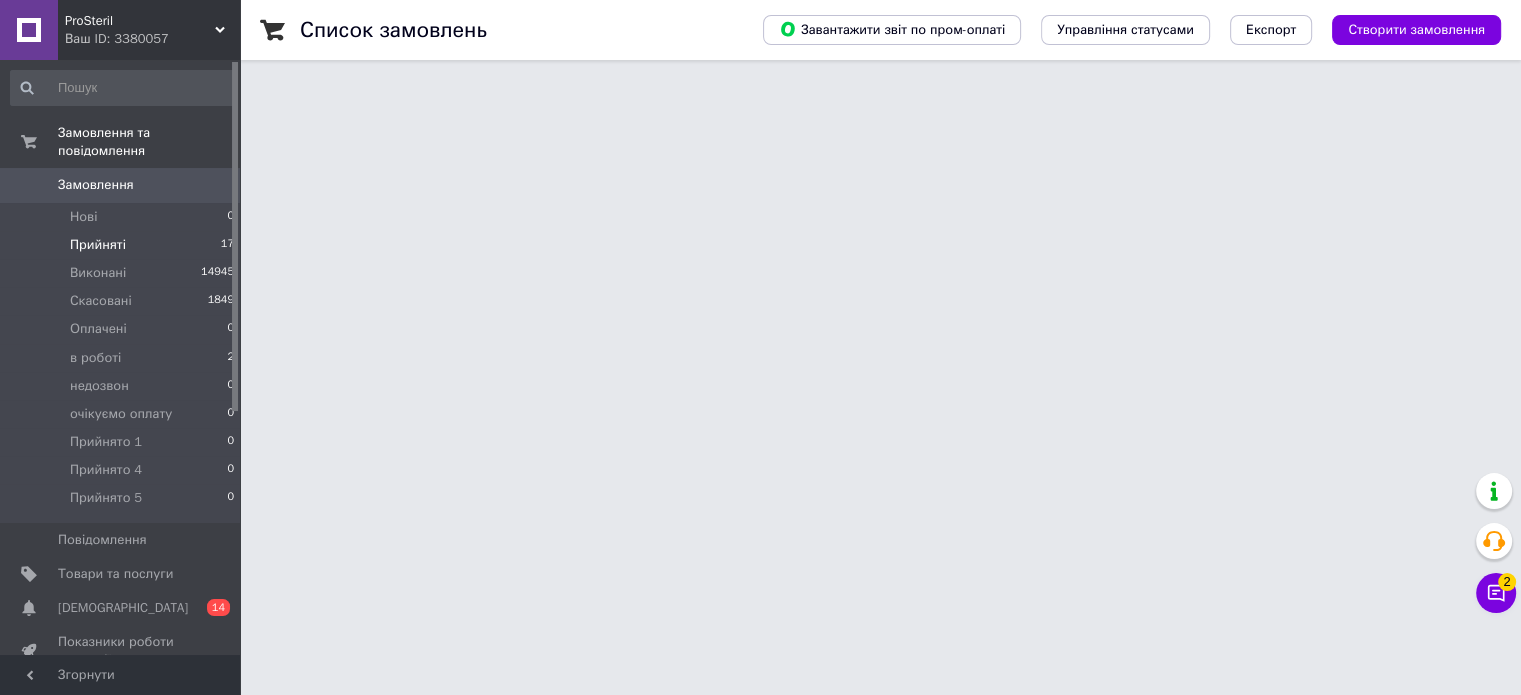click at bounding box center (682, 1519) 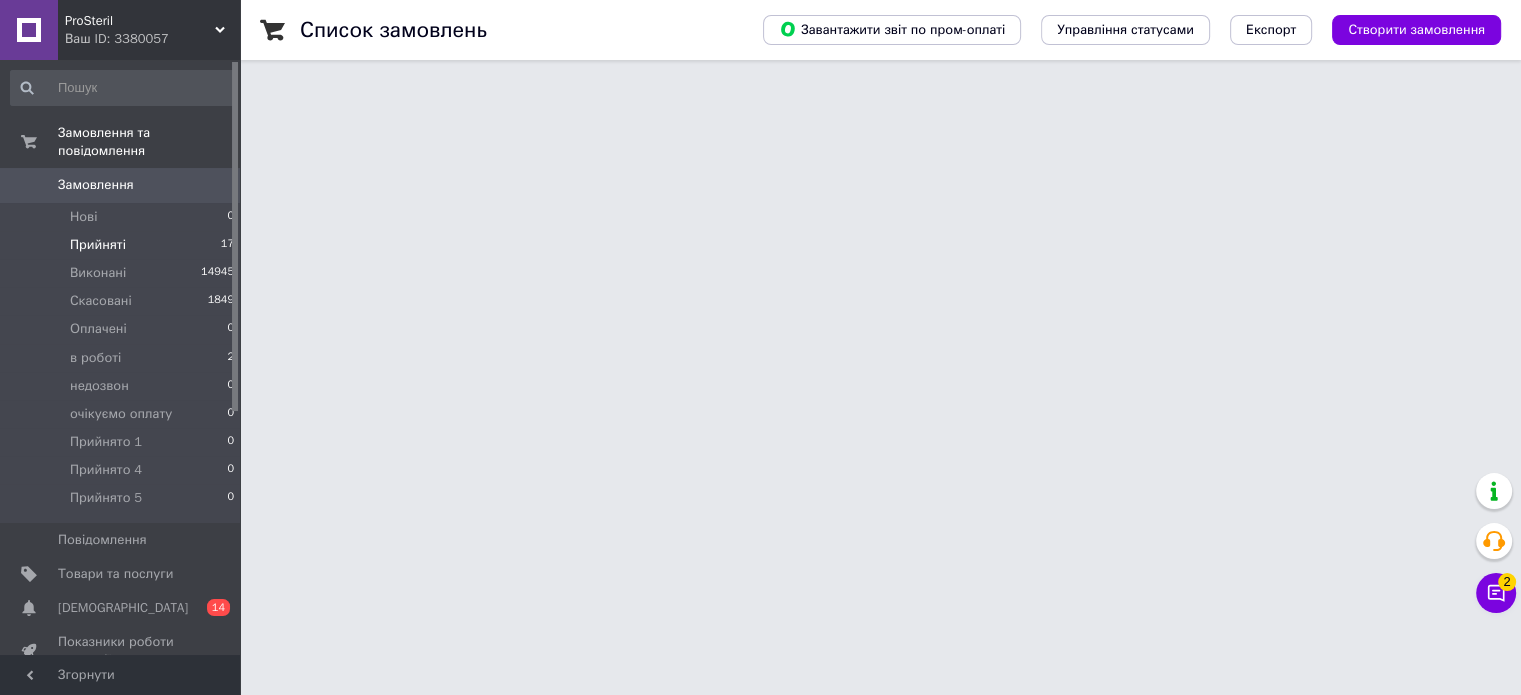 type on "[PERSON_NAME]" 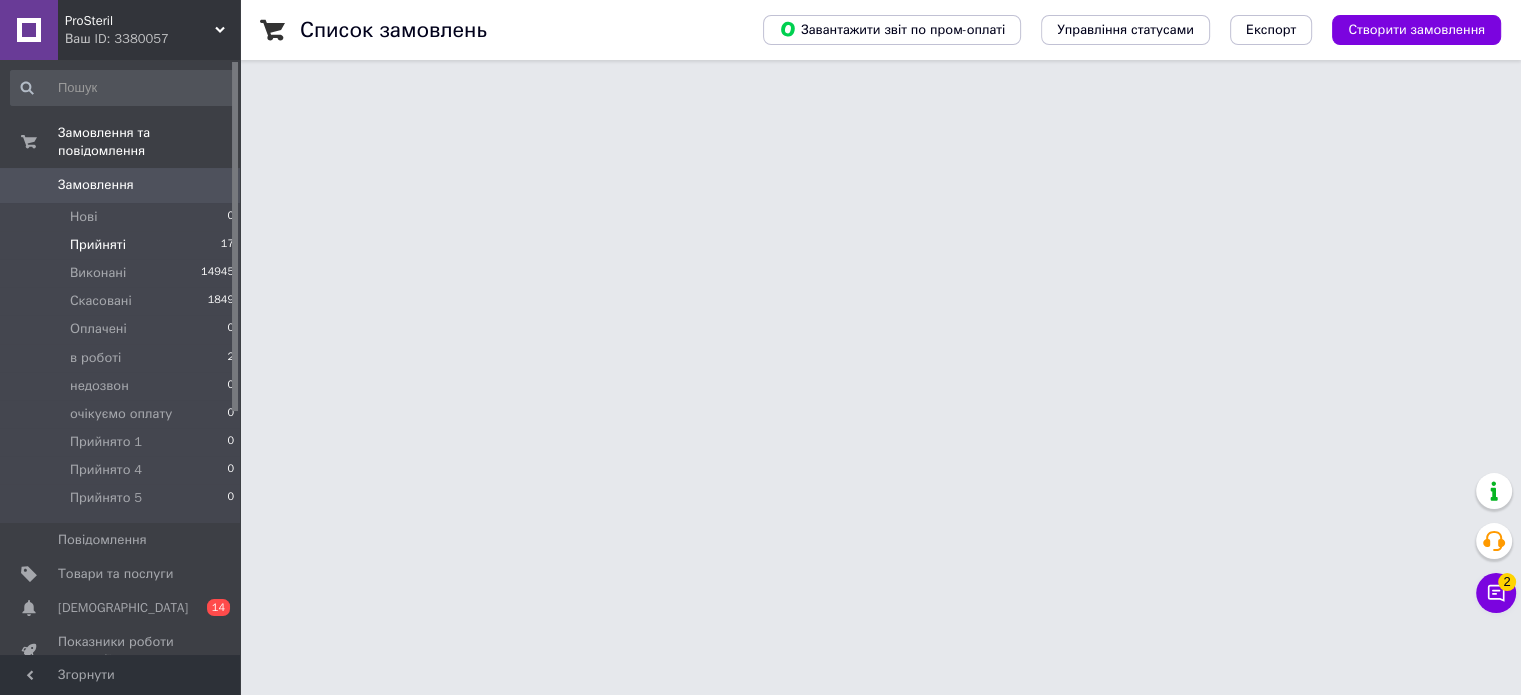 type on "Beleon" 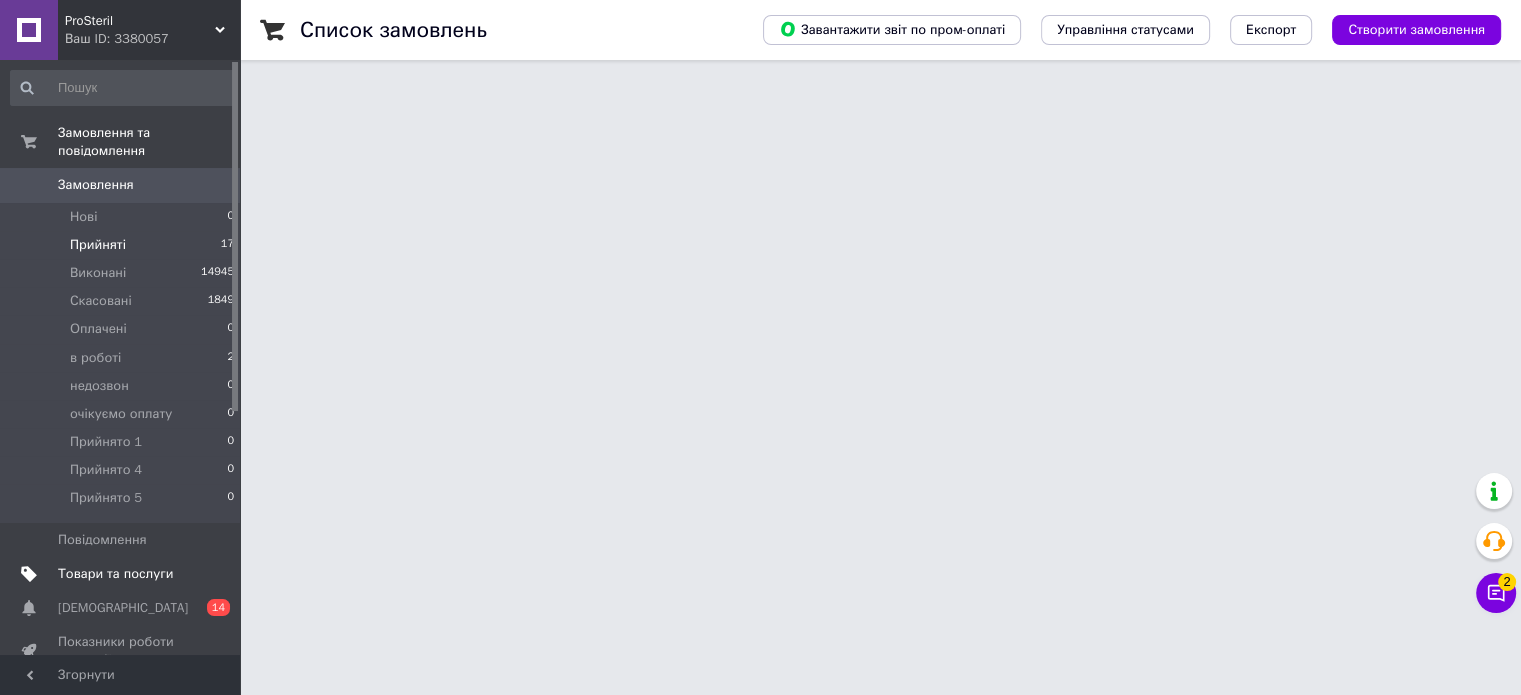click on "Товари та послуги" at bounding box center (115, 574) 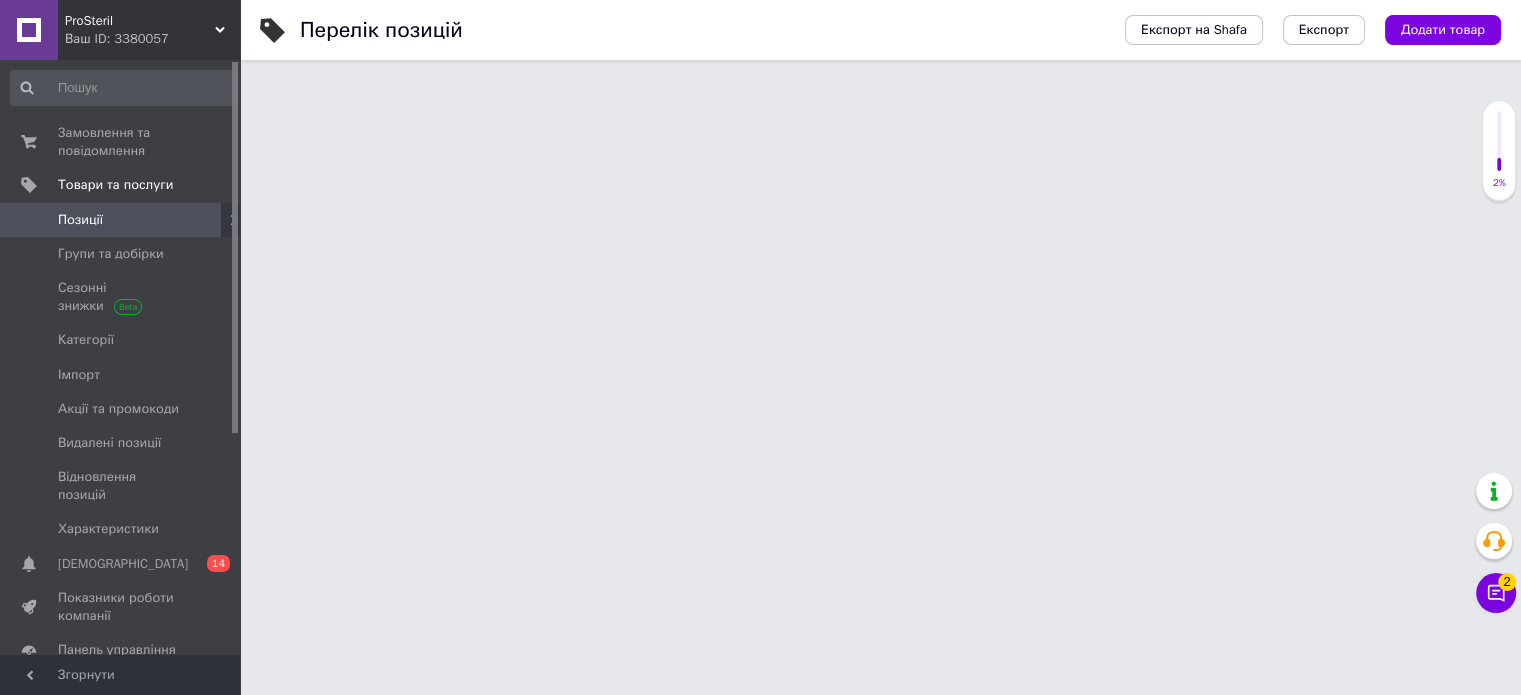 click at bounding box center (984, 1718) 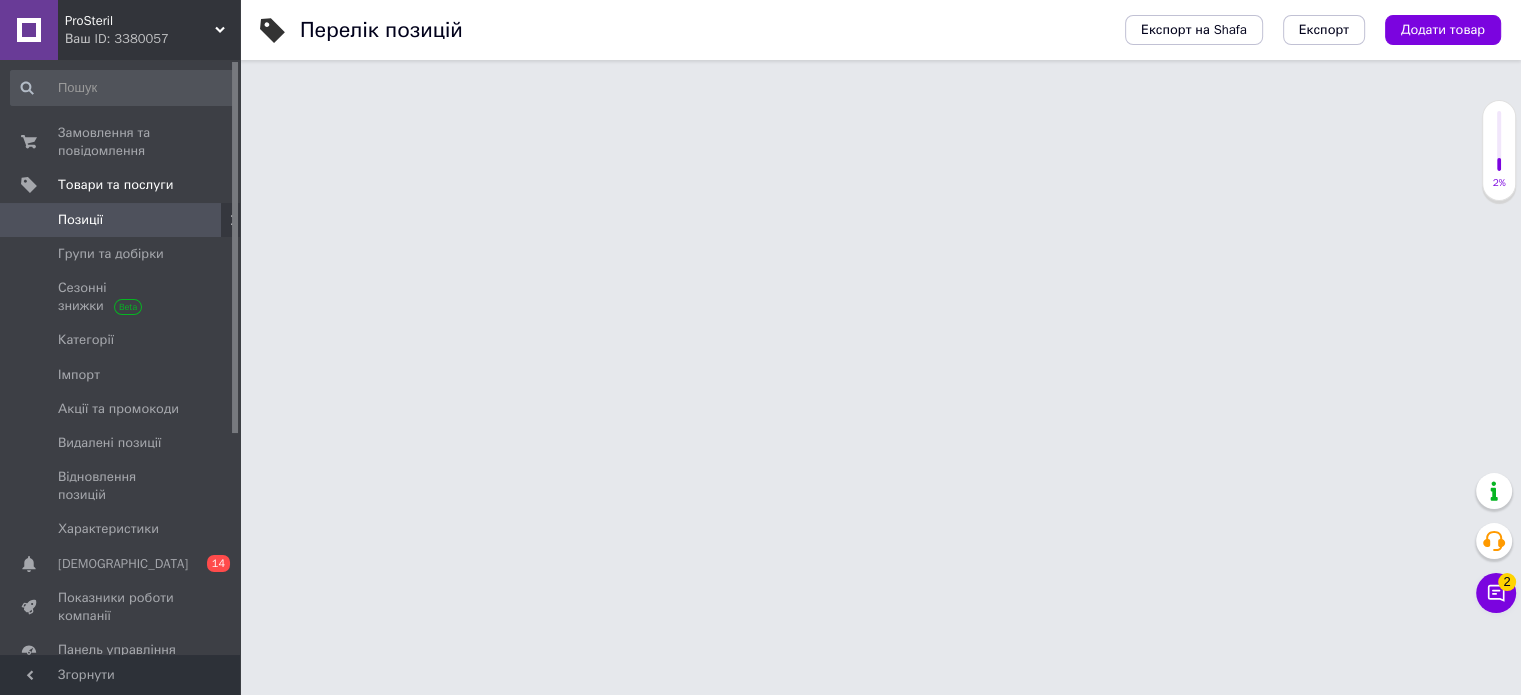 scroll, scrollTop: 100, scrollLeft: 0, axis: vertical 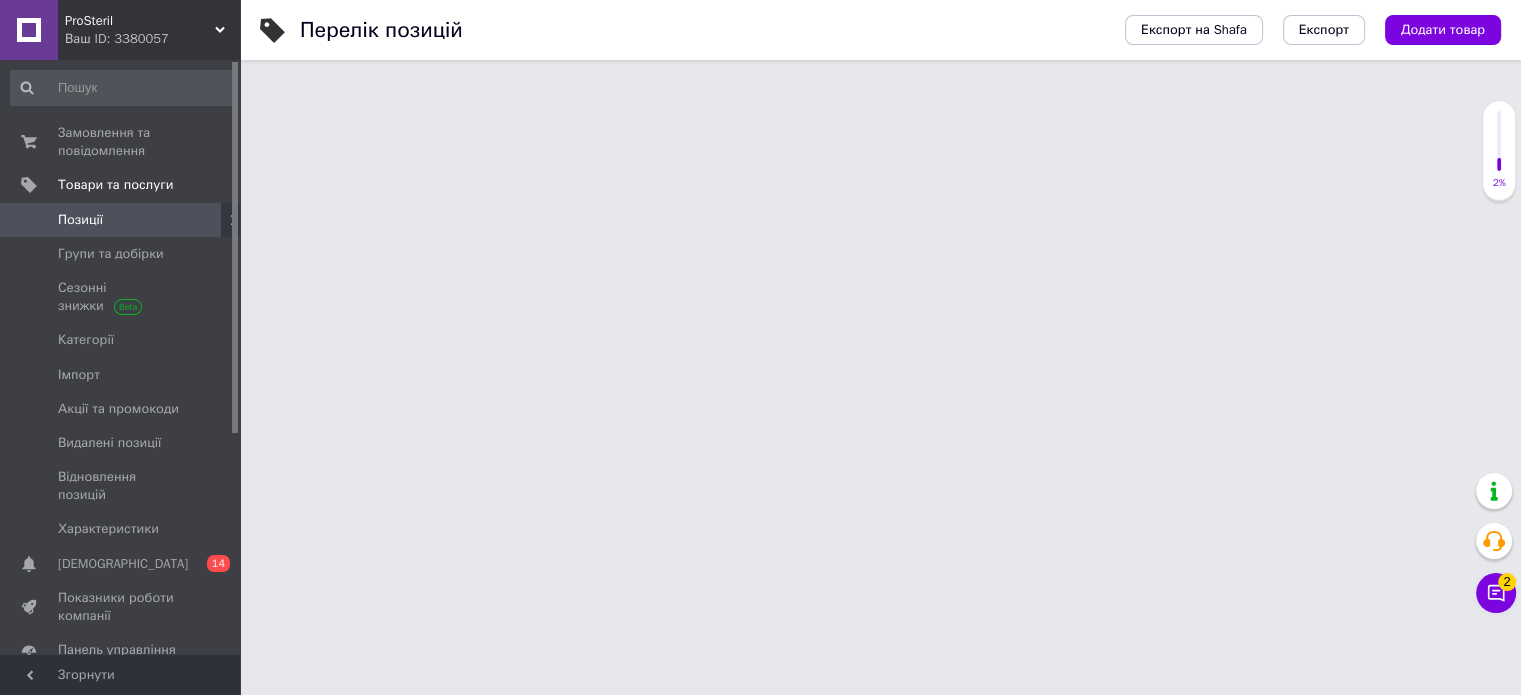 click on "Ще 1 ціна" at bounding box center (1139, 1895) 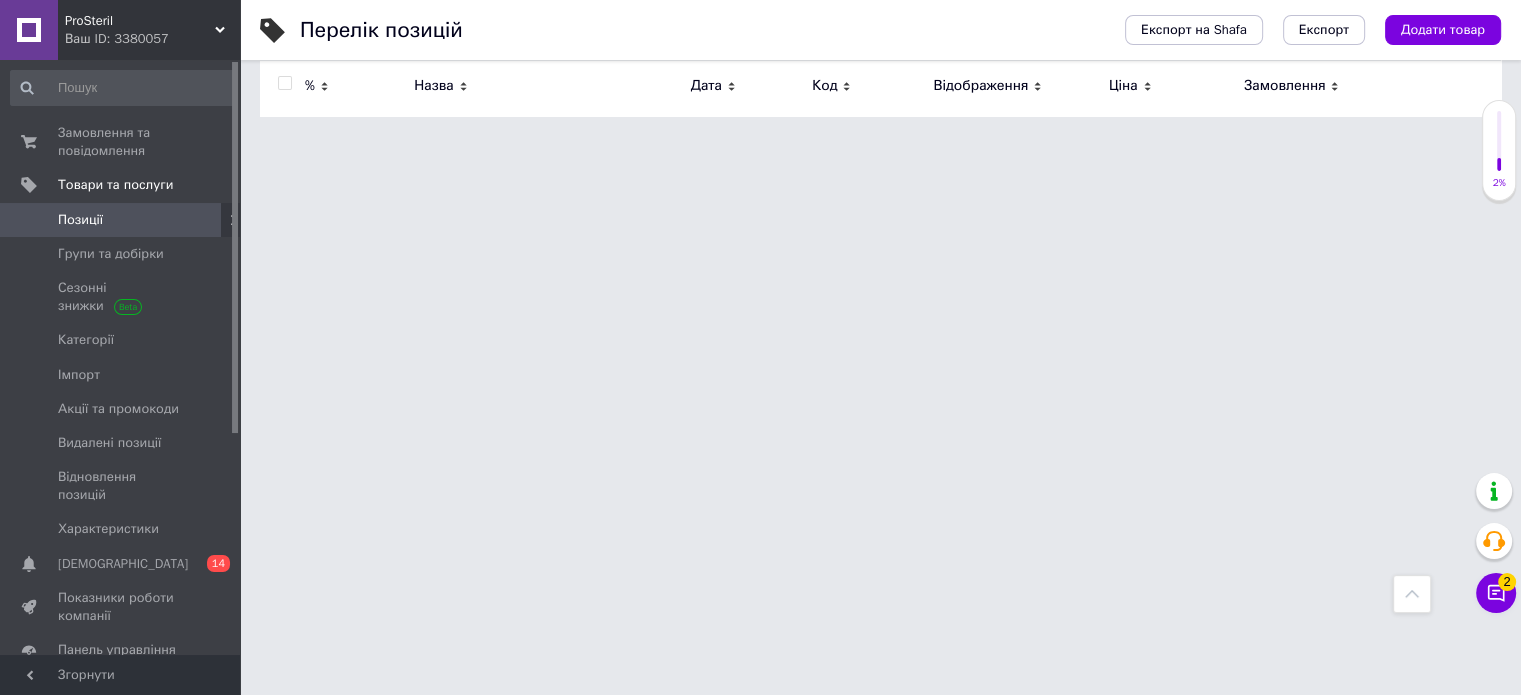 scroll, scrollTop: 586, scrollLeft: 0, axis: vertical 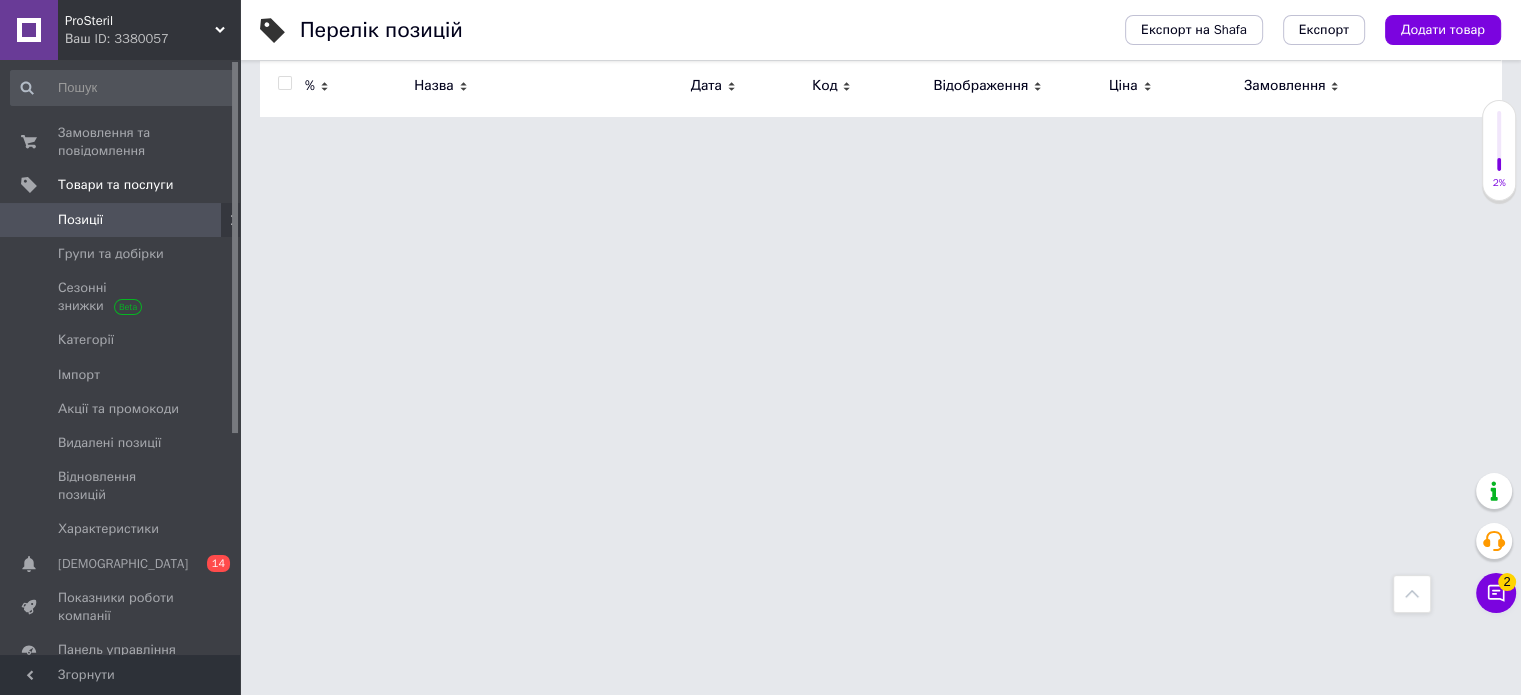 click on "Ще 1 ціна" at bounding box center (1139, 1898) 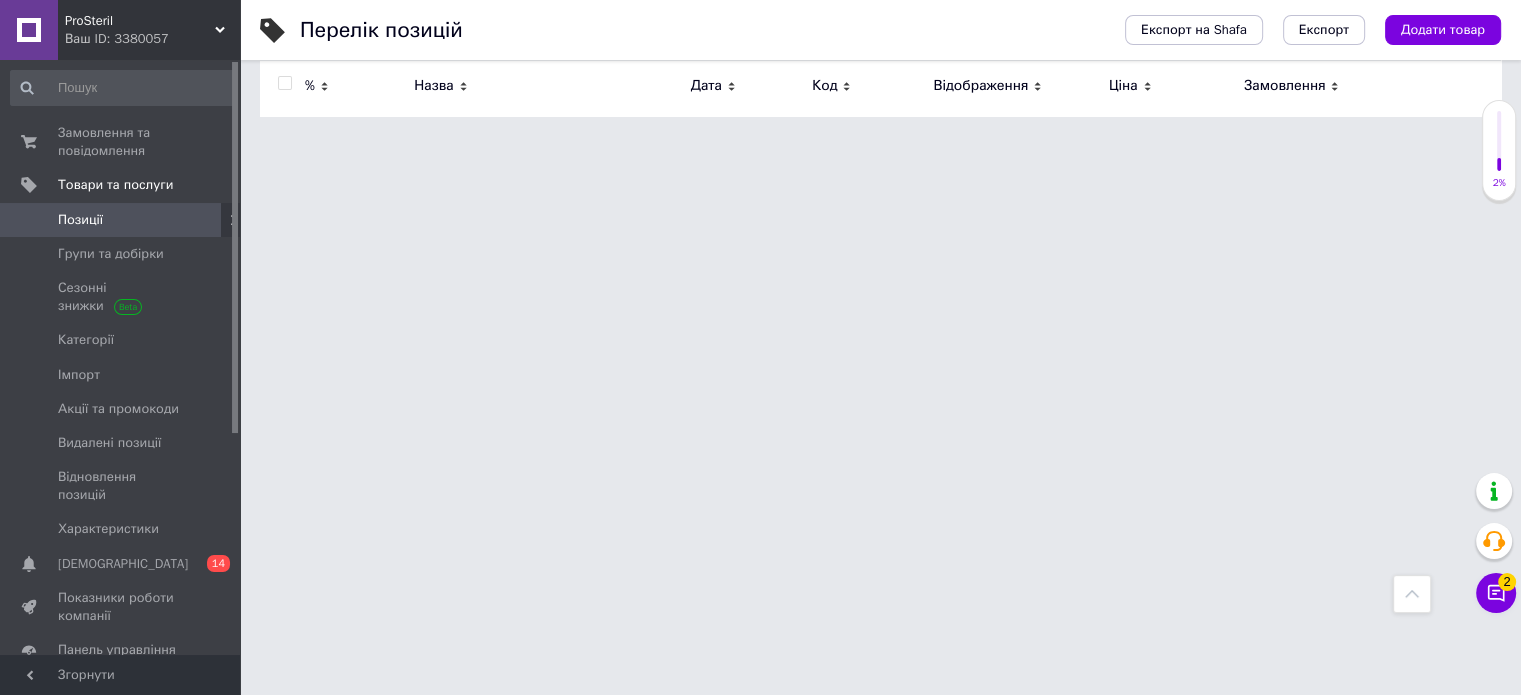 scroll, scrollTop: 0, scrollLeft: 0, axis: both 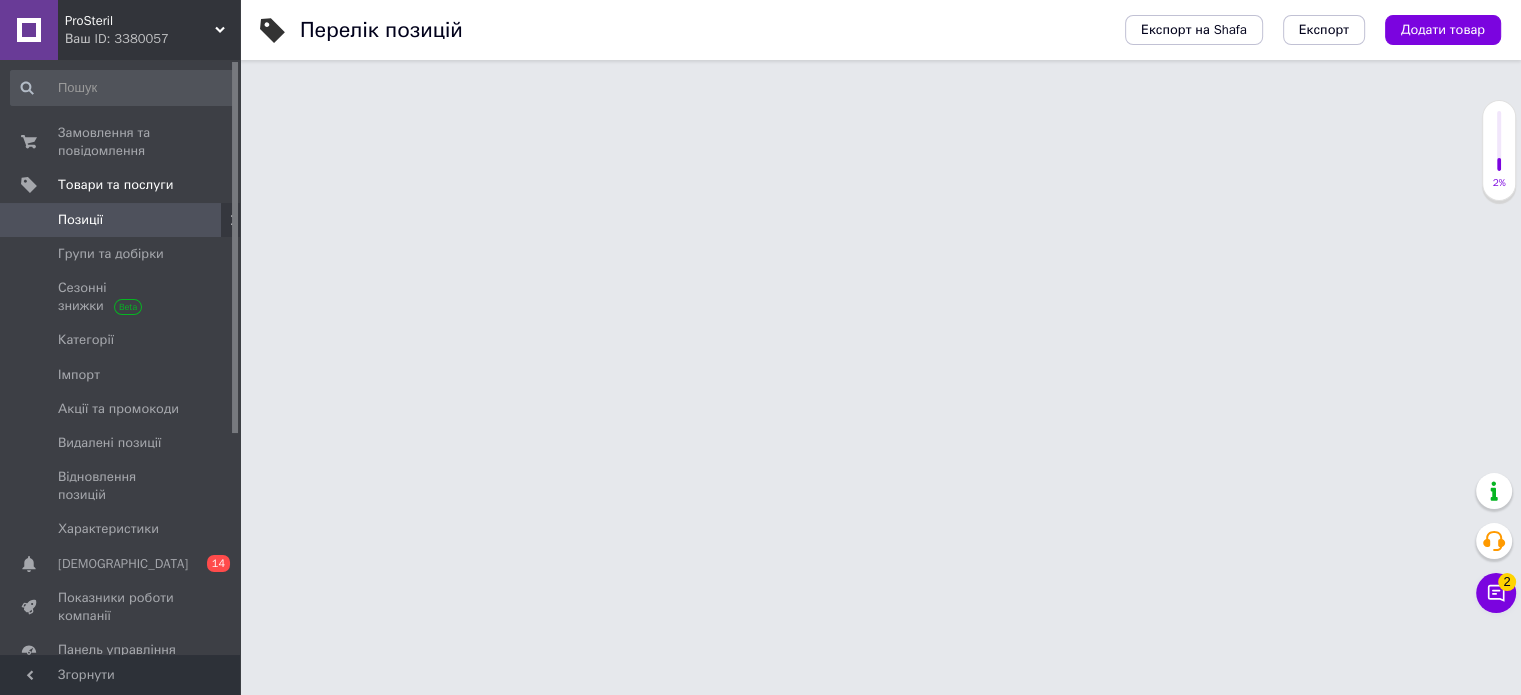 drag, startPoint x: 564, startPoint y: 312, endPoint x: 503, endPoint y: 303, distance: 61.66036 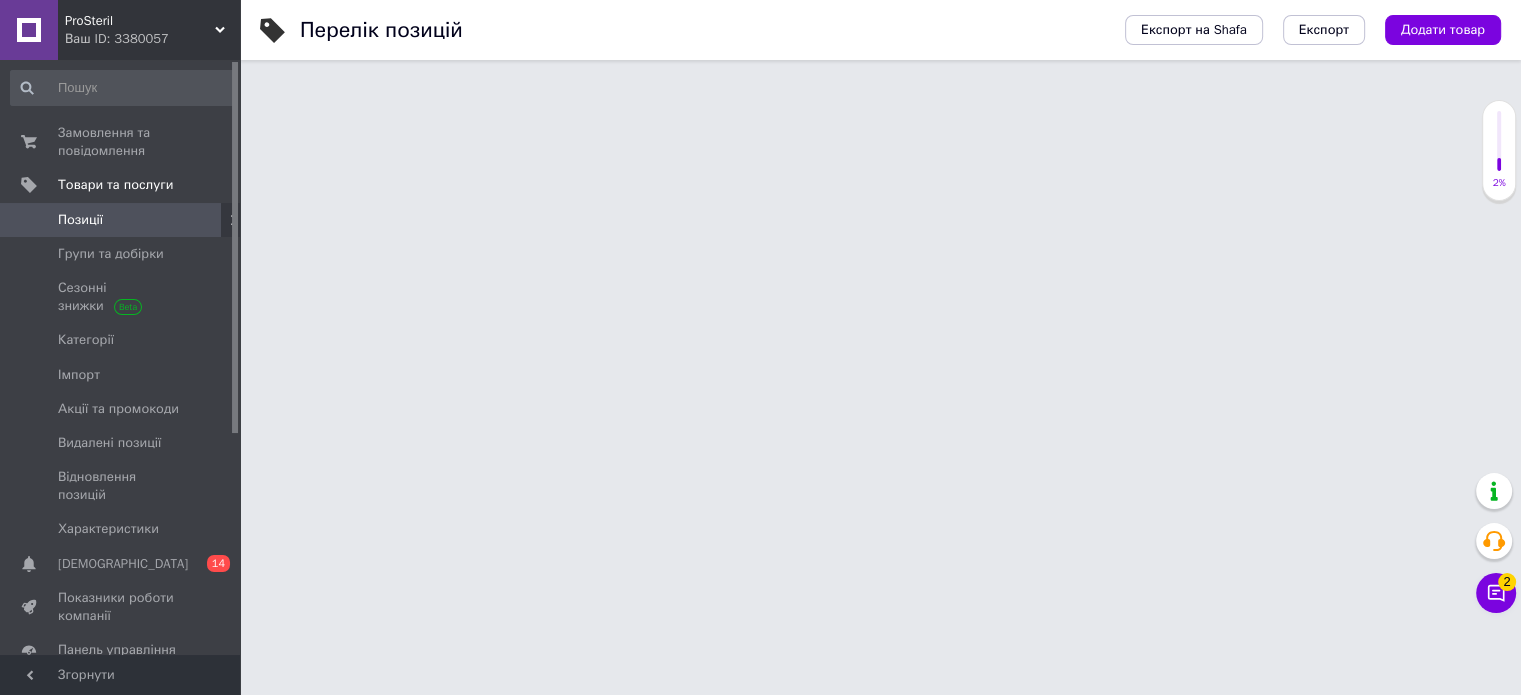 type on "a" 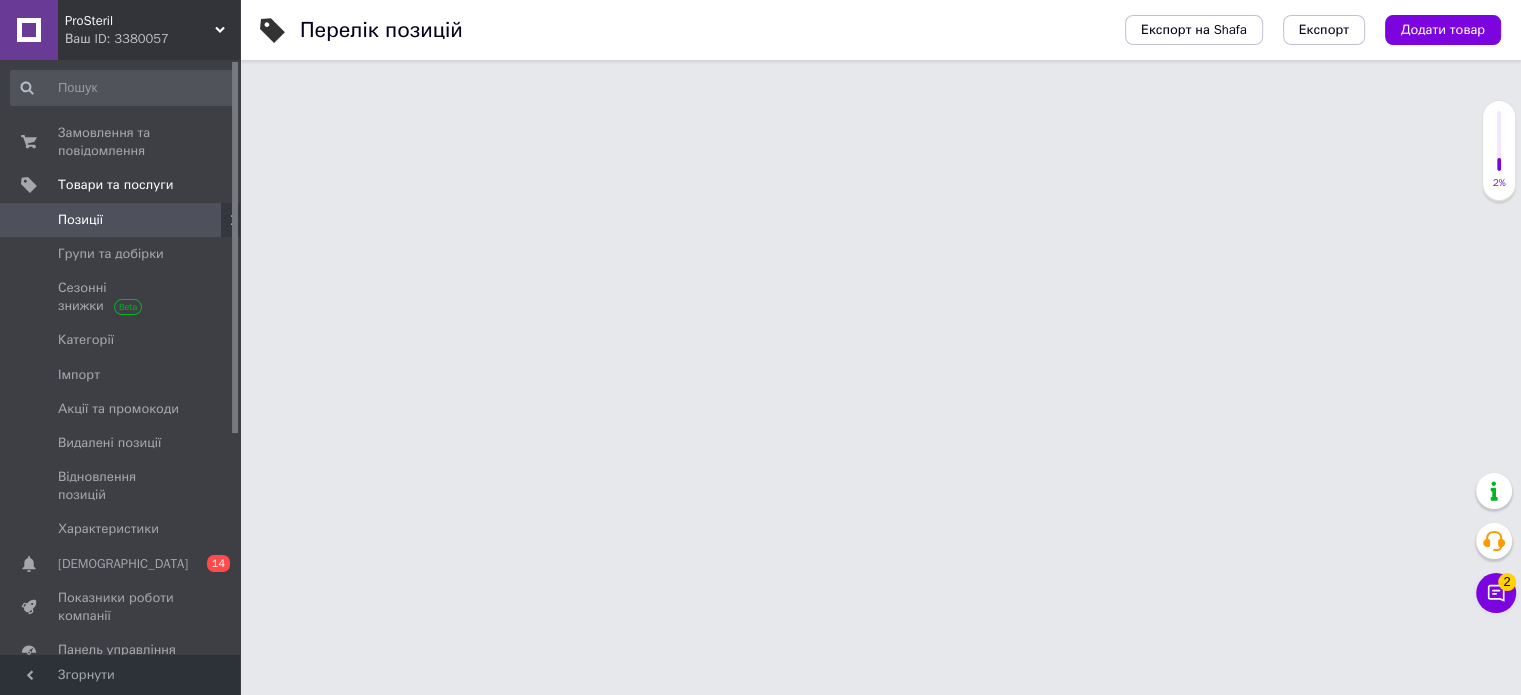 click 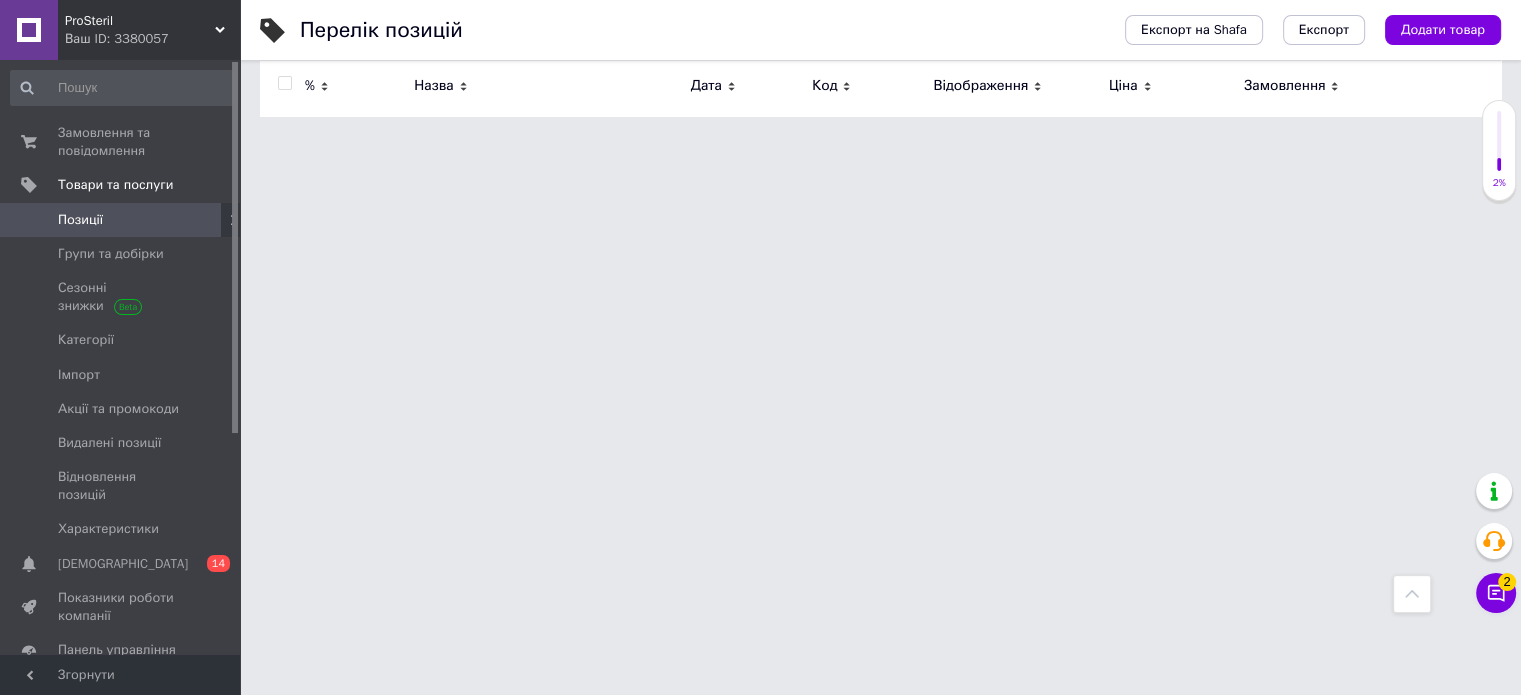 scroll, scrollTop: 300, scrollLeft: 0, axis: vertical 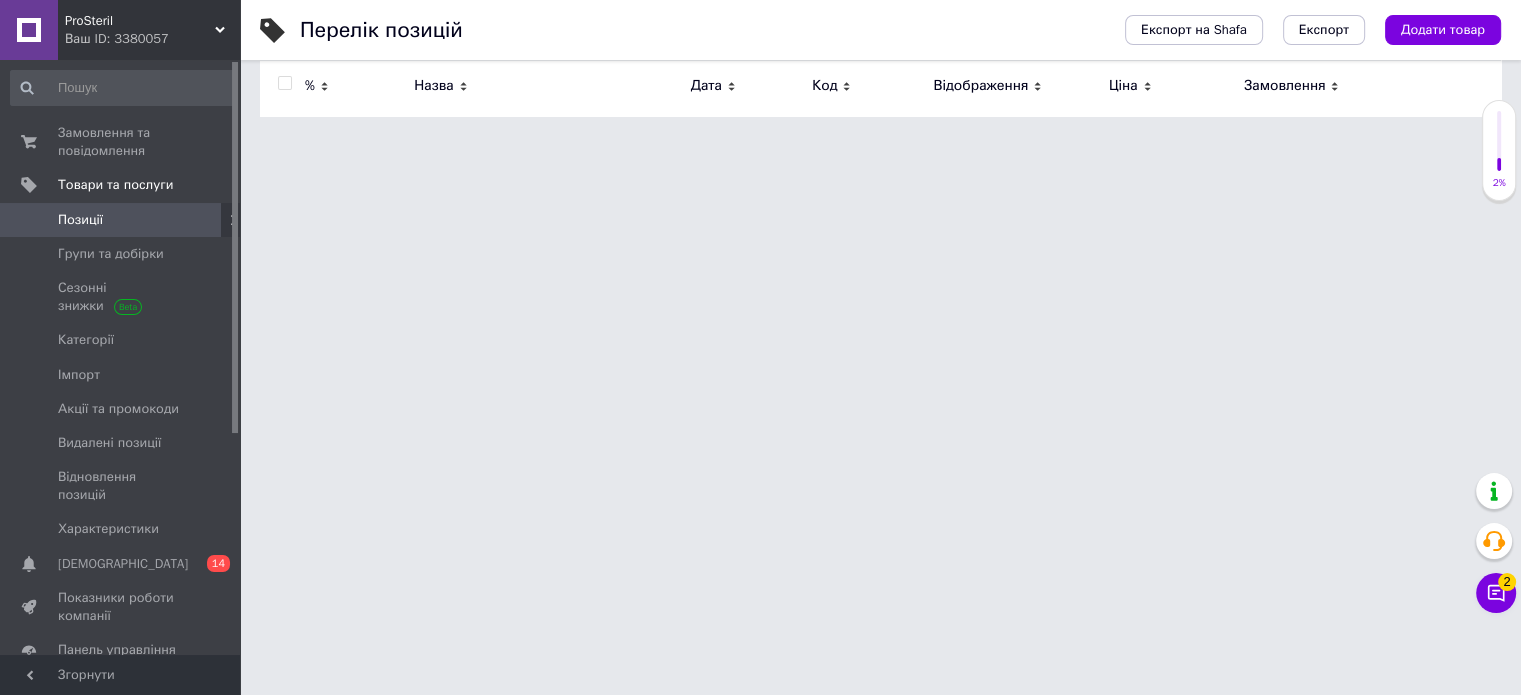 click on "55.80   ₴ 62   ₴ Ще 1 ціна Роздріб та опт 14.02%, 7.82 ₴" at bounding box center [1168, 1912] 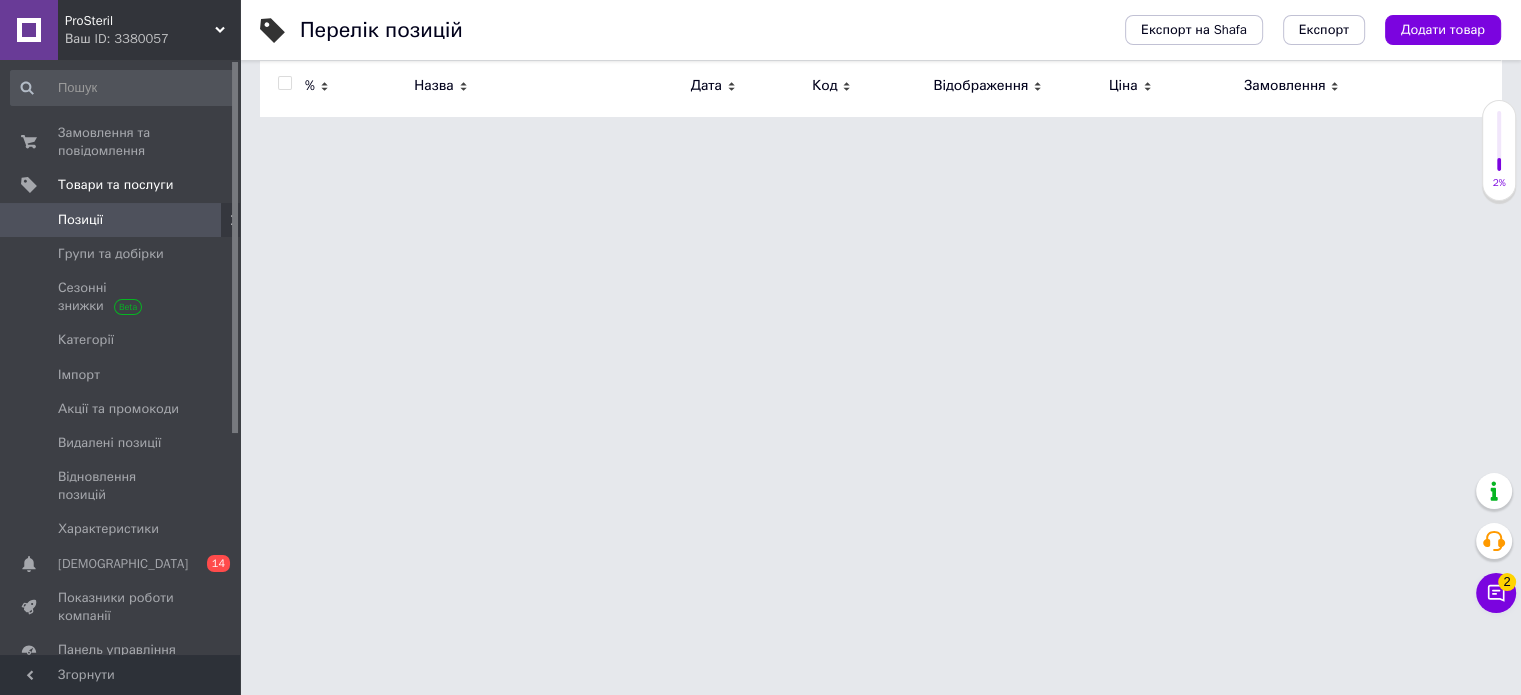 scroll, scrollTop: 0, scrollLeft: 0, axis: both 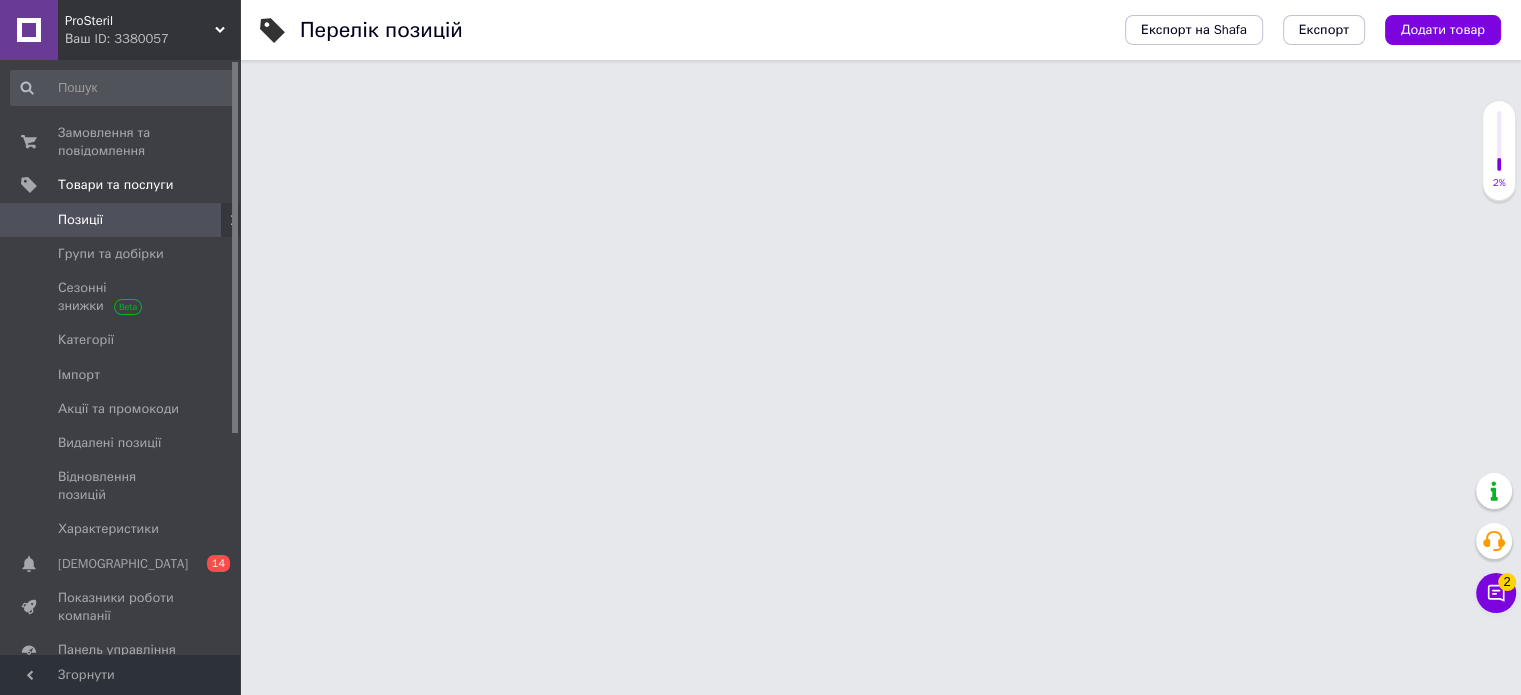 drag, startPoint x: 637, startPoint y: 320, endPoint x: 460, endPoint y: 320, distance: 177 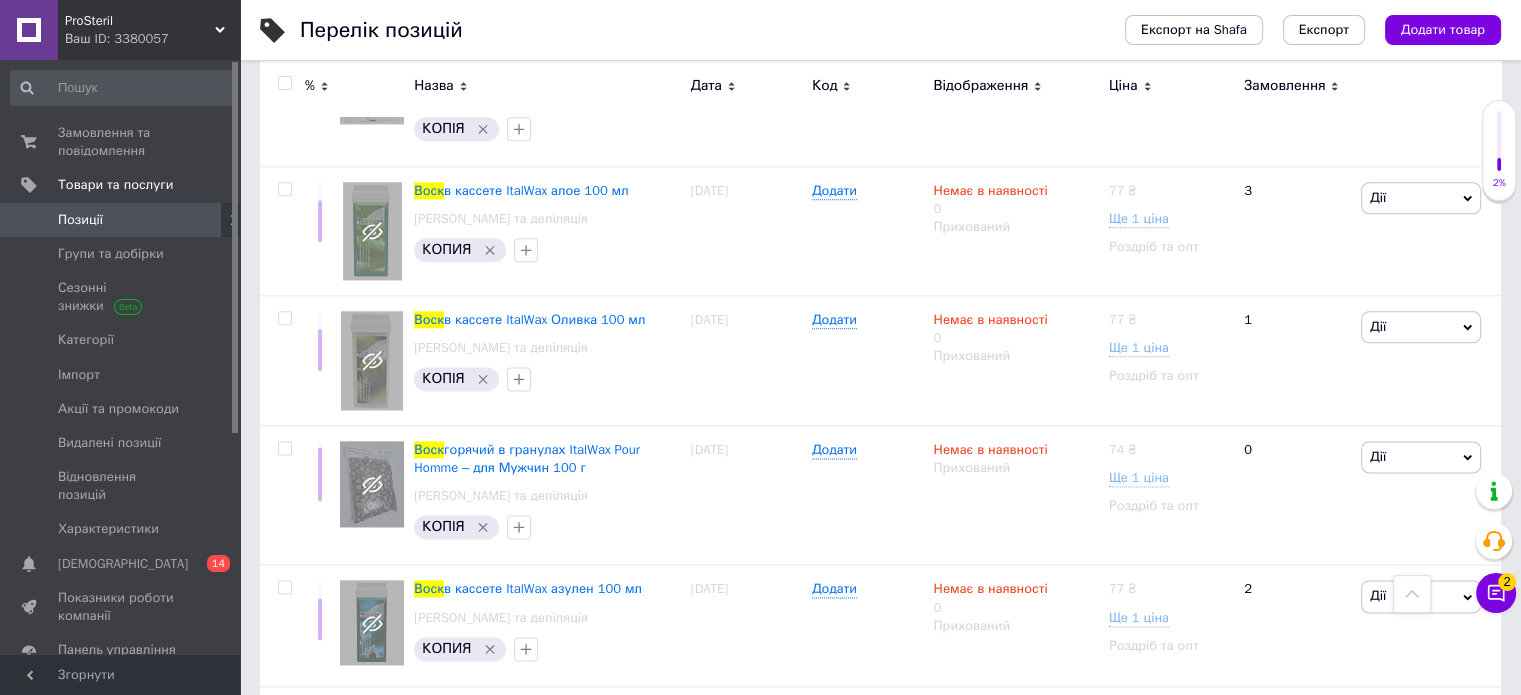 scroll, scrollTop: 2518, scrollLeft: 0, axis: vertical 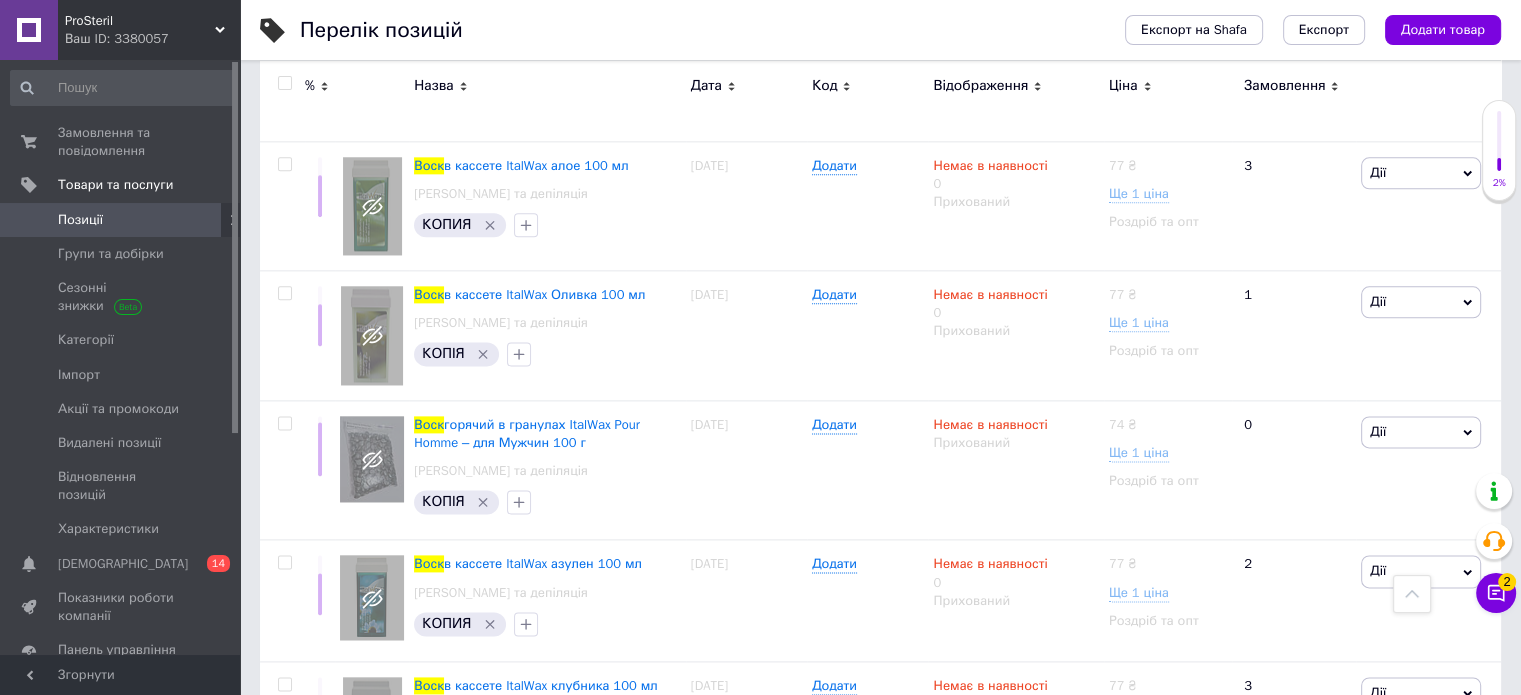 drag, startPoint x: 1134, startPoint y: 495, endPoint x: 1088, endPoint y: 556, distance: 76.40026 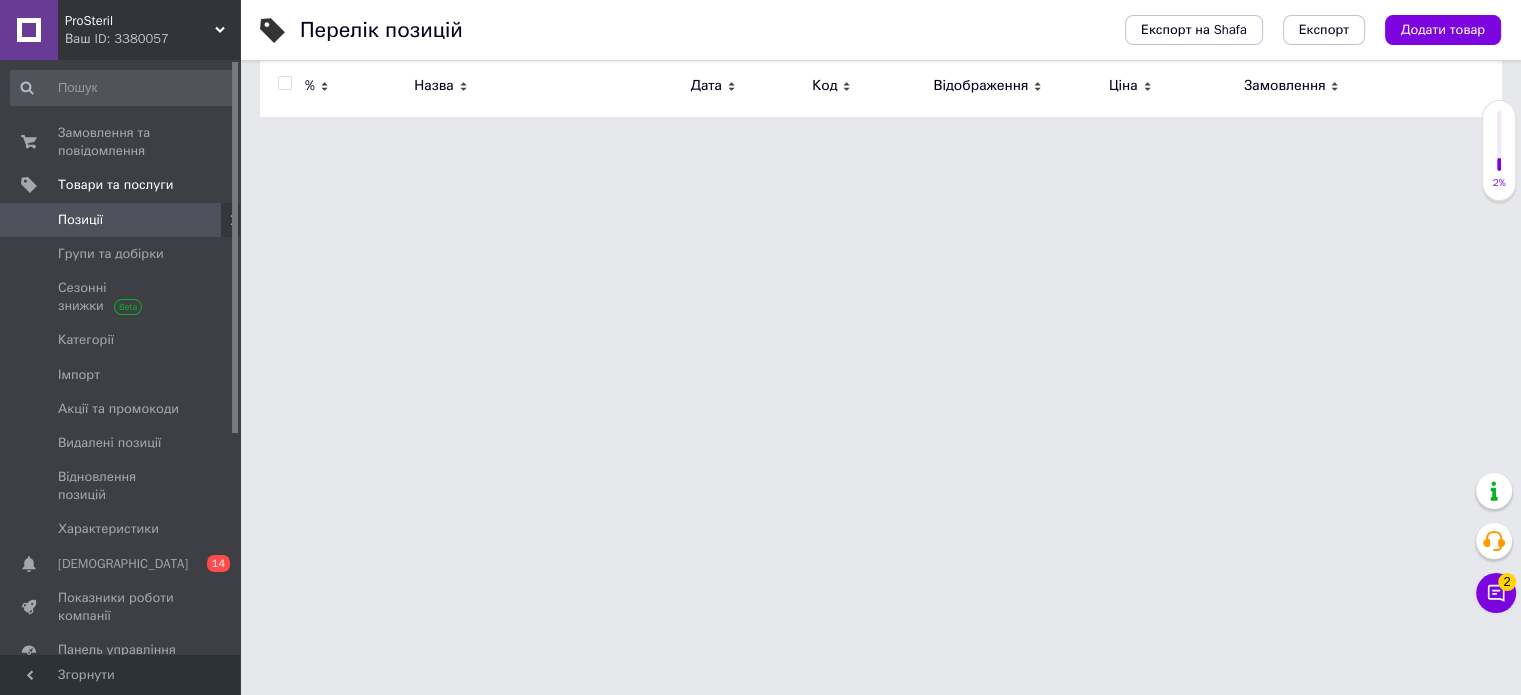 scroll, scrollTop: 0, scrollLeft: 0, axis: both 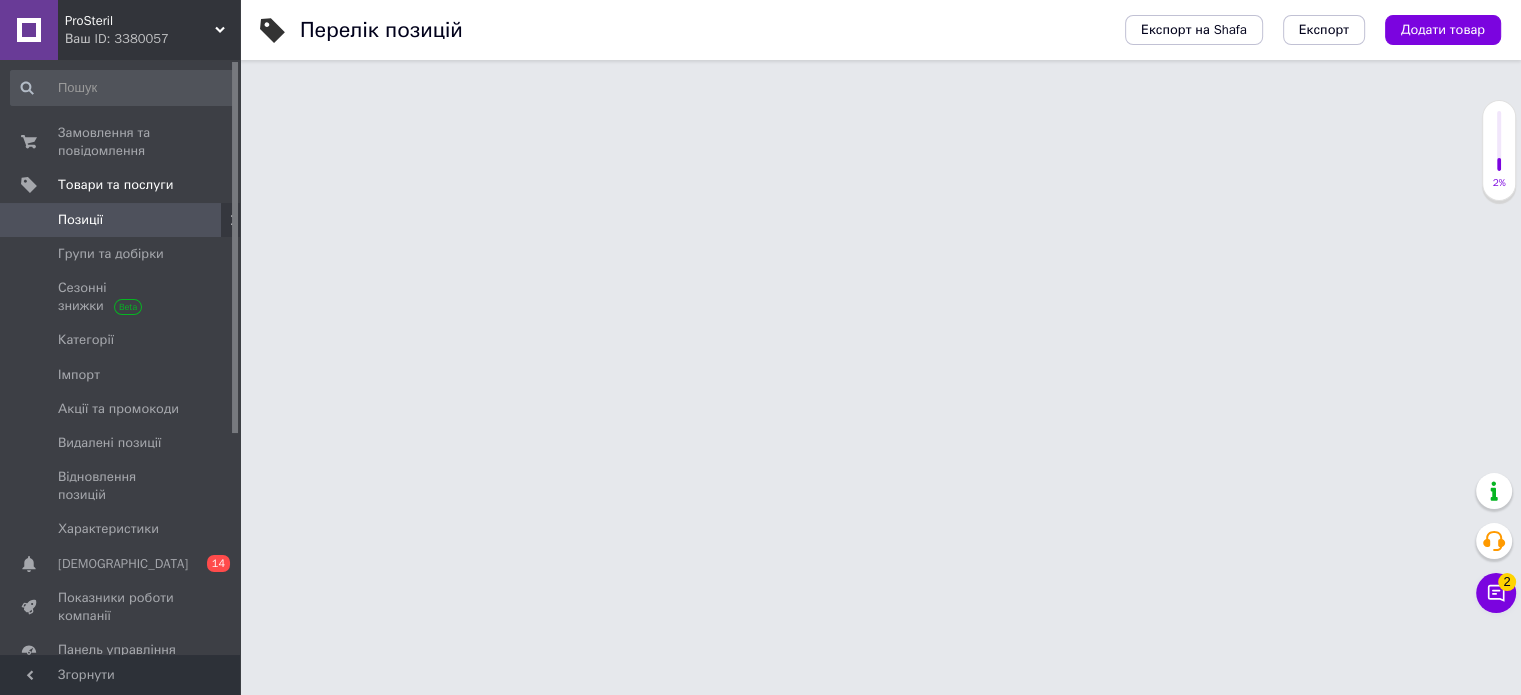 drag, startPoint x: 560, startPoint y: 320, endPoint x: 494, endPoint y: 312, distance: 66.48308 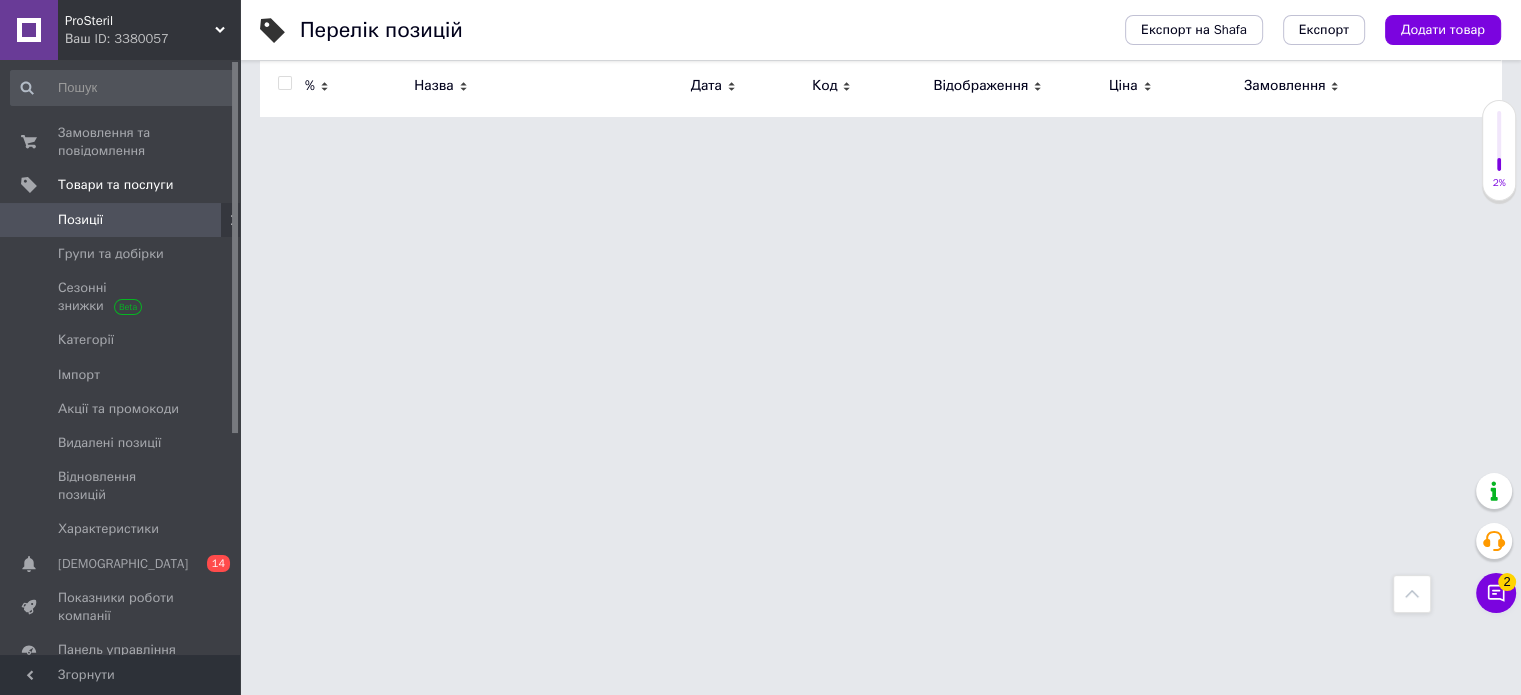 scroll, scrollTop: 0, scrollLeft: 0, axis: both 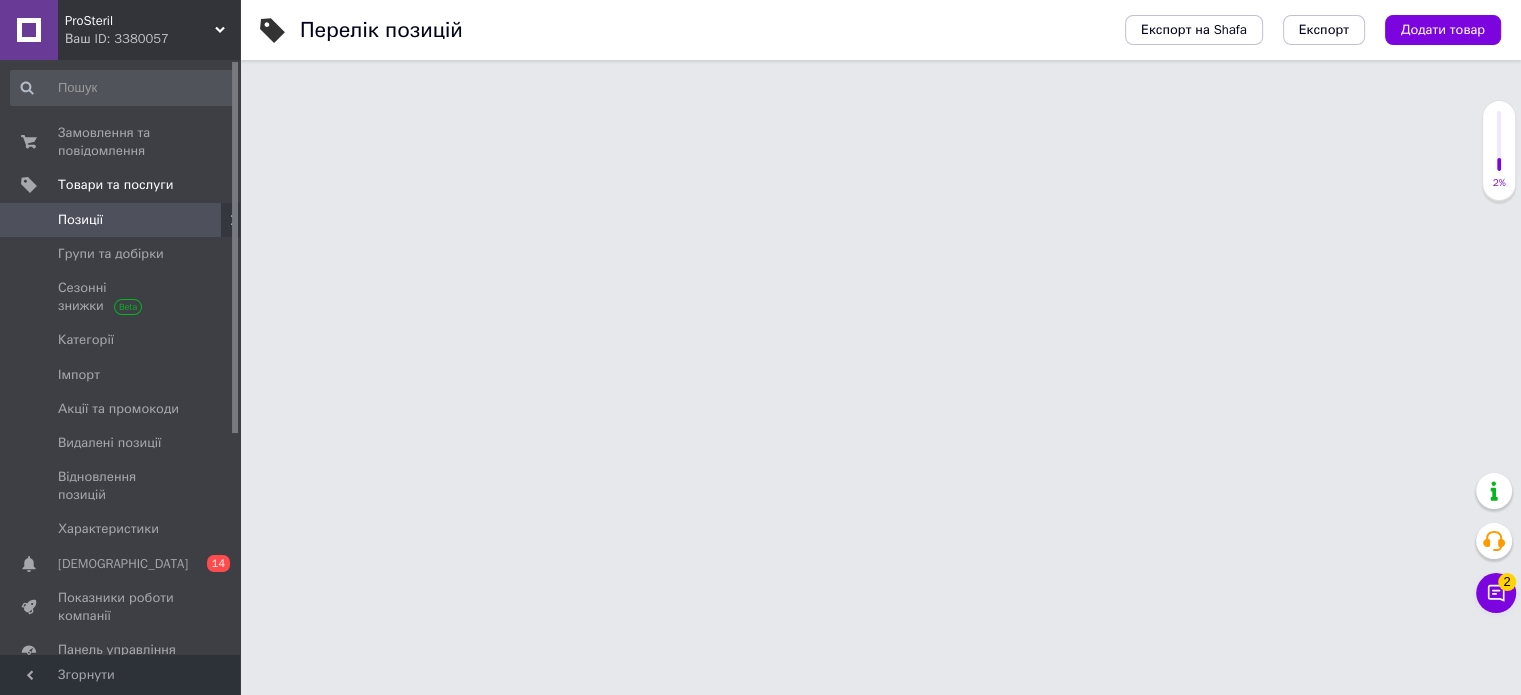 click 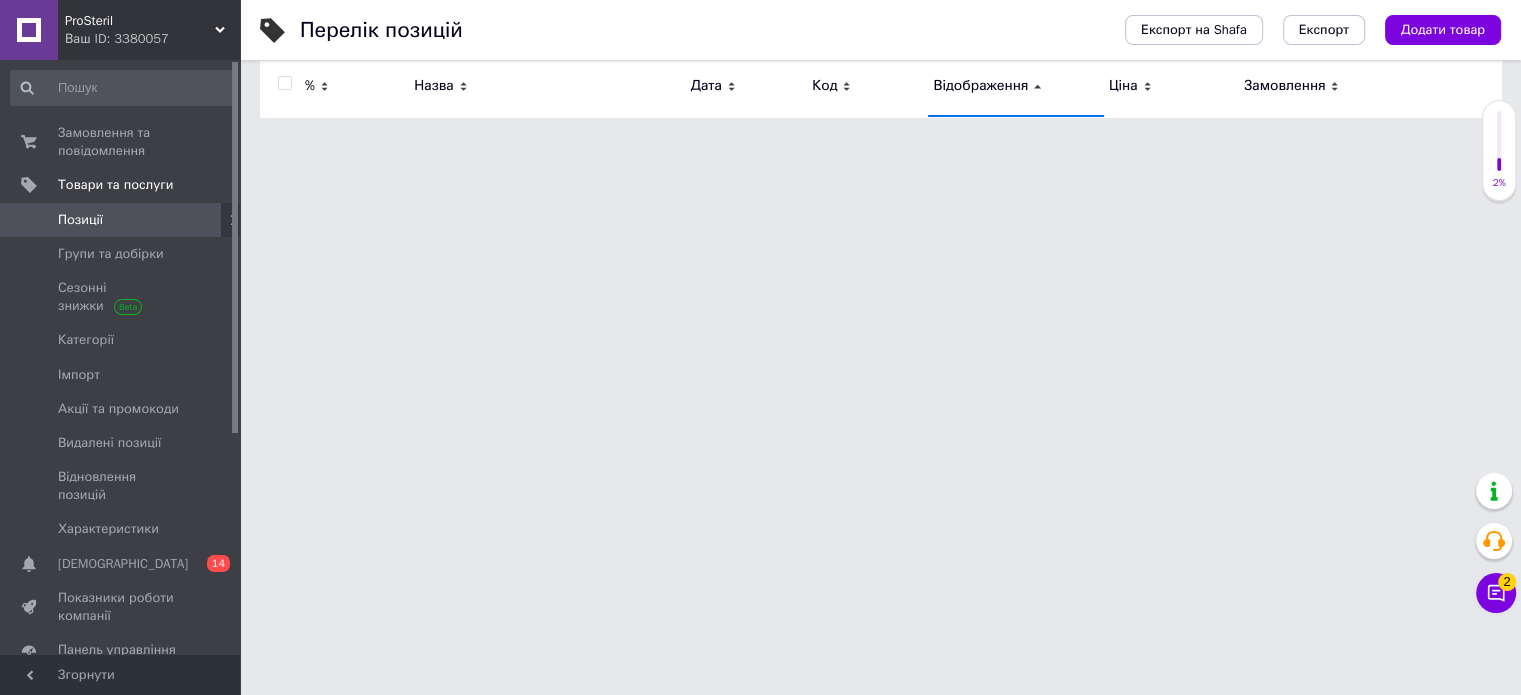 scroll, scrollTop: 0, scrollLeft: 0, axis: both 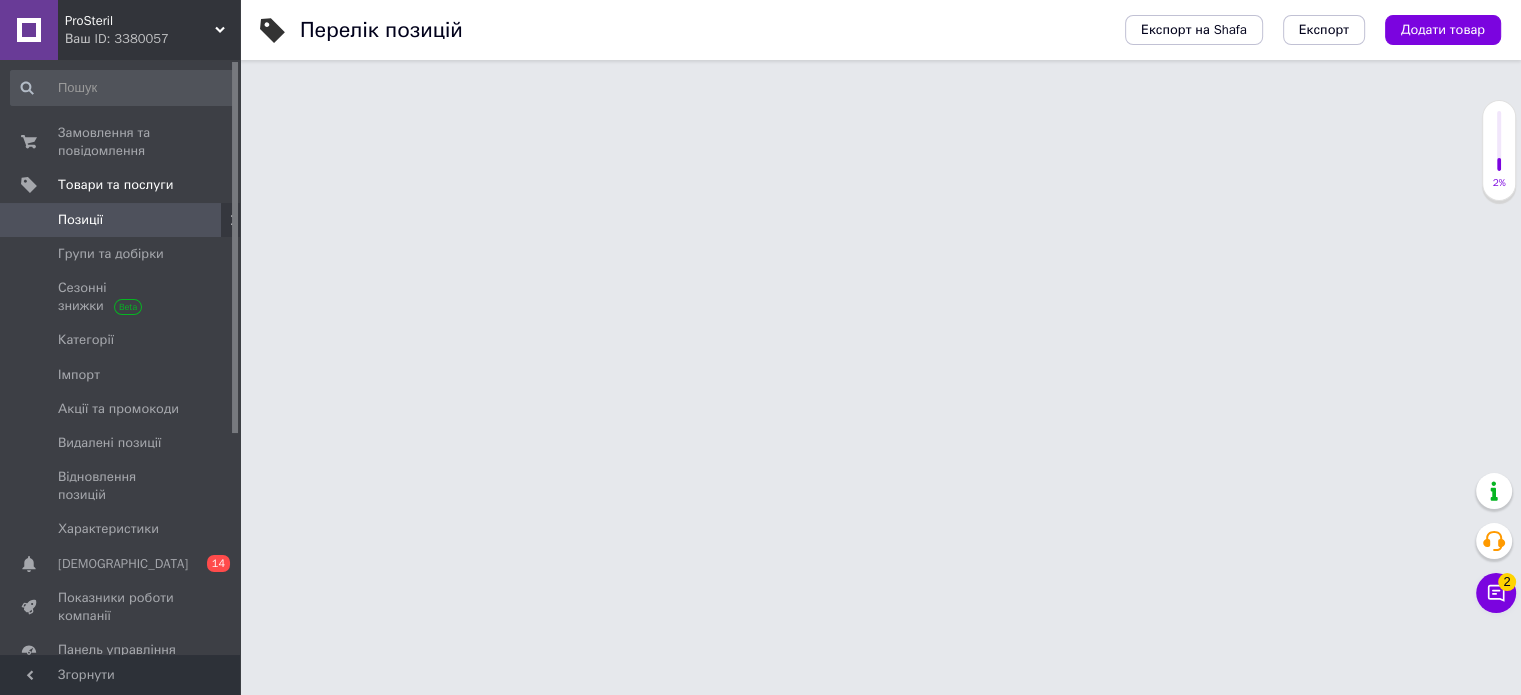 drag, startPoint x: 552, startPoint y: 319, endPoint x: 478, endPoint y: 319, distance: 74 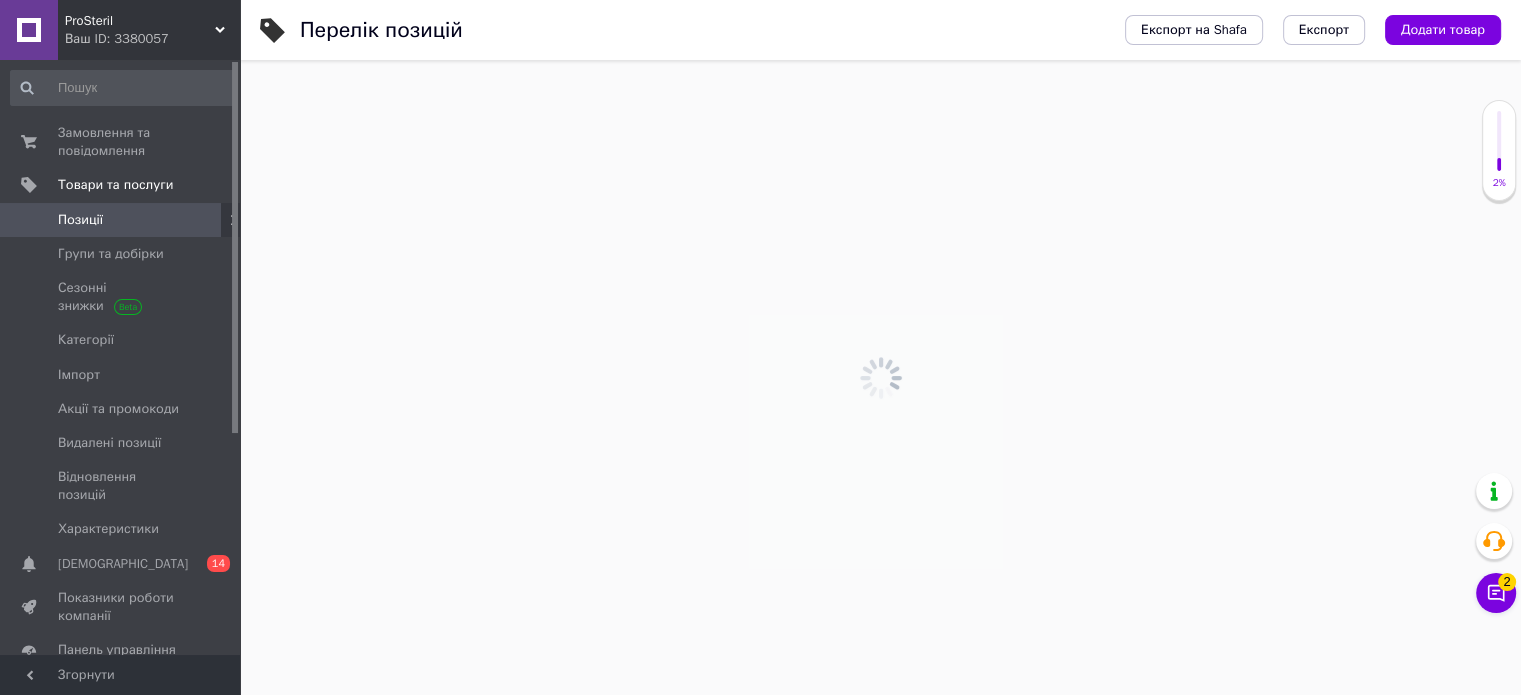 type on "tpe" 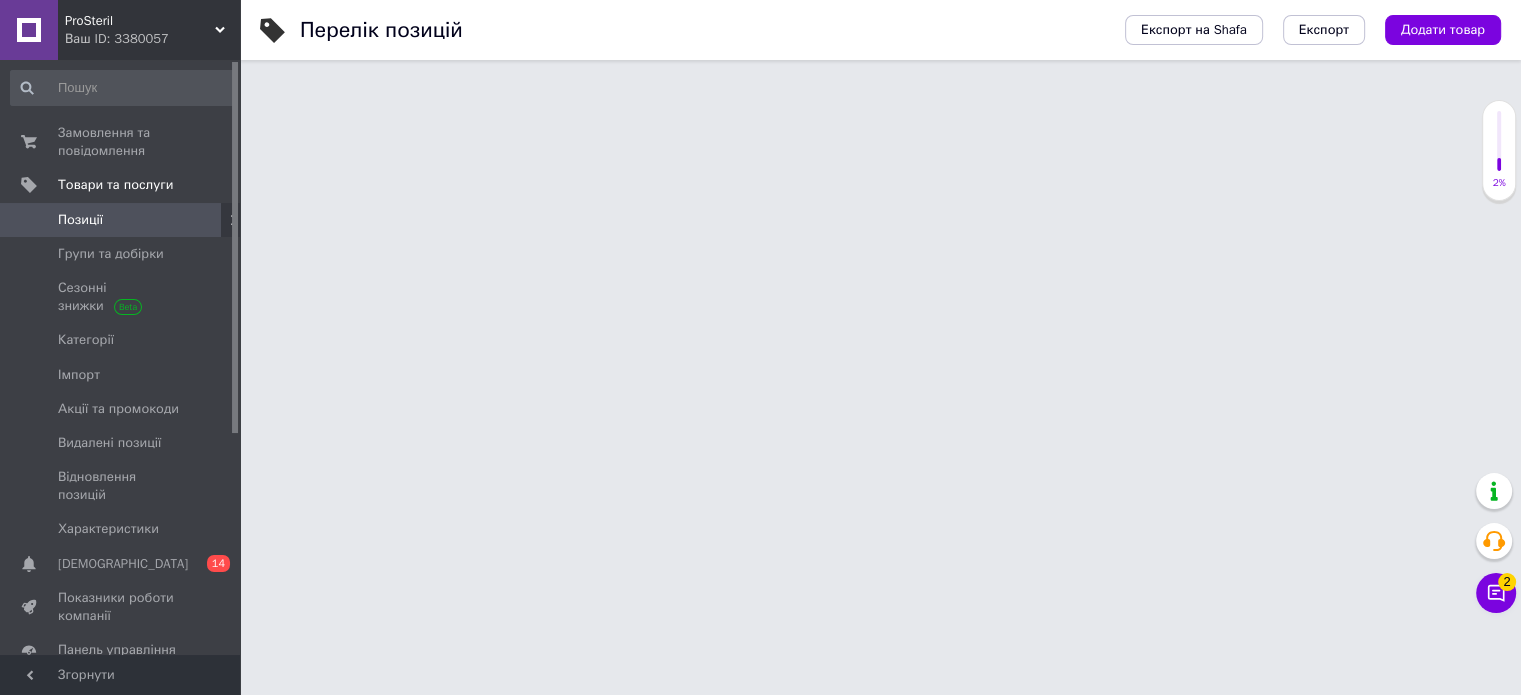 click on "Ще 1 ціна" at bounding box center [1139, 1873] 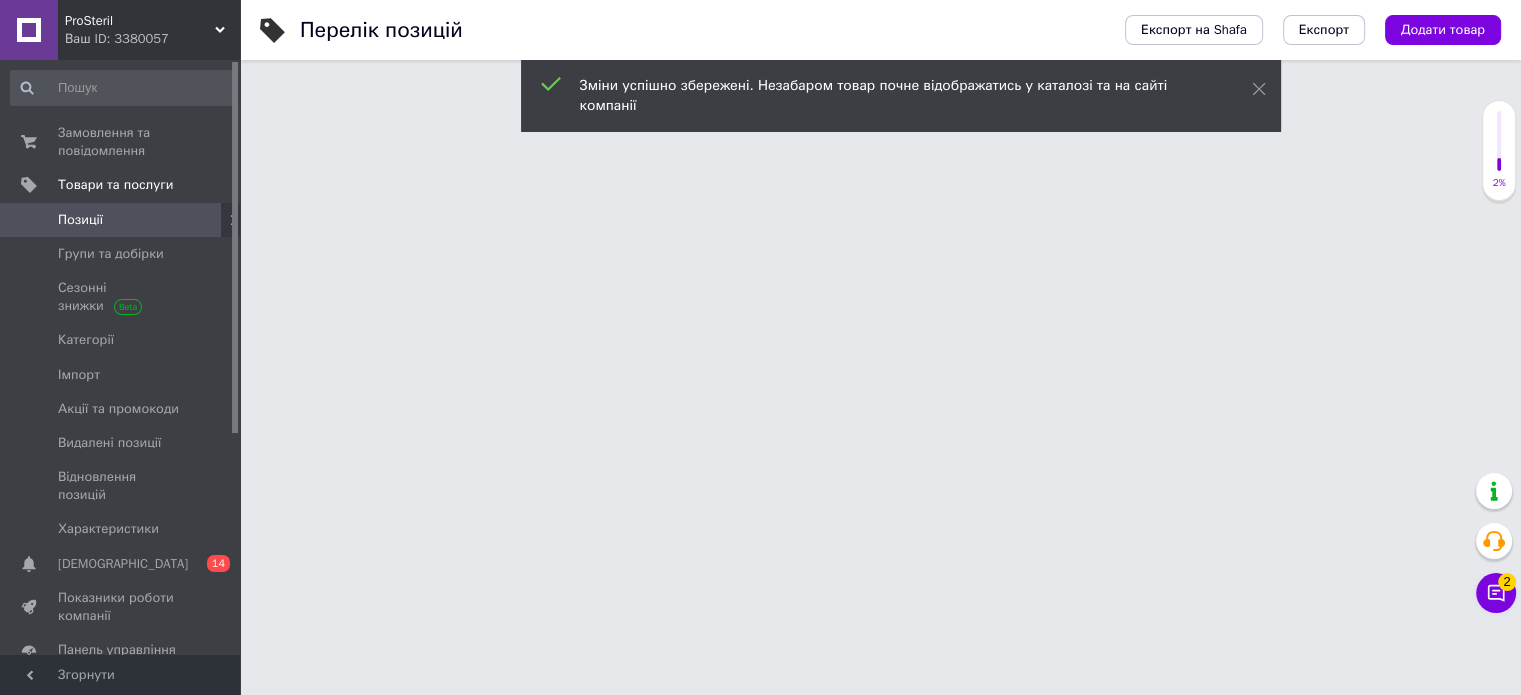 drag, startPoint x: 1232, startPoint y: 399, endPoint x: 1171, endPoint y: 387, distance: 62.169125 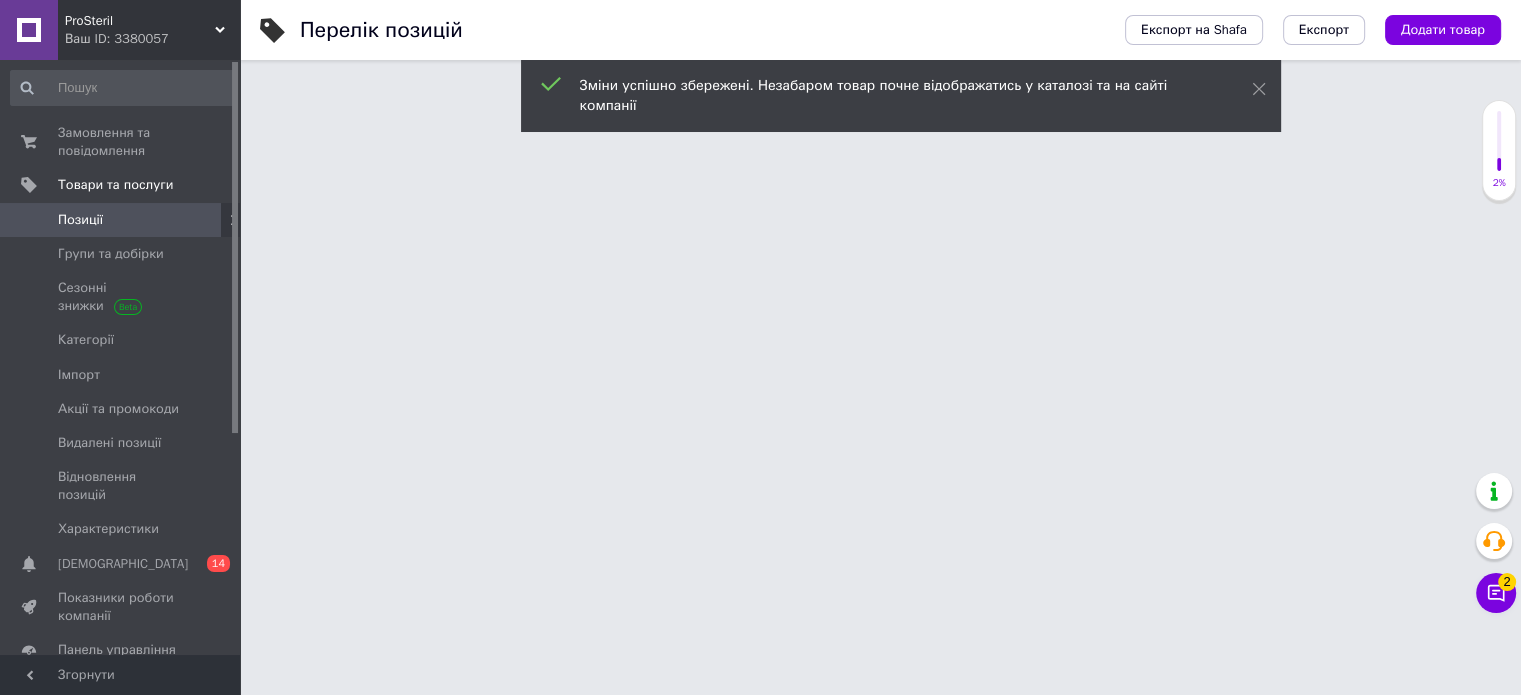scroll, scrollTop: 99, scrollLeft: 0, axis: vertical 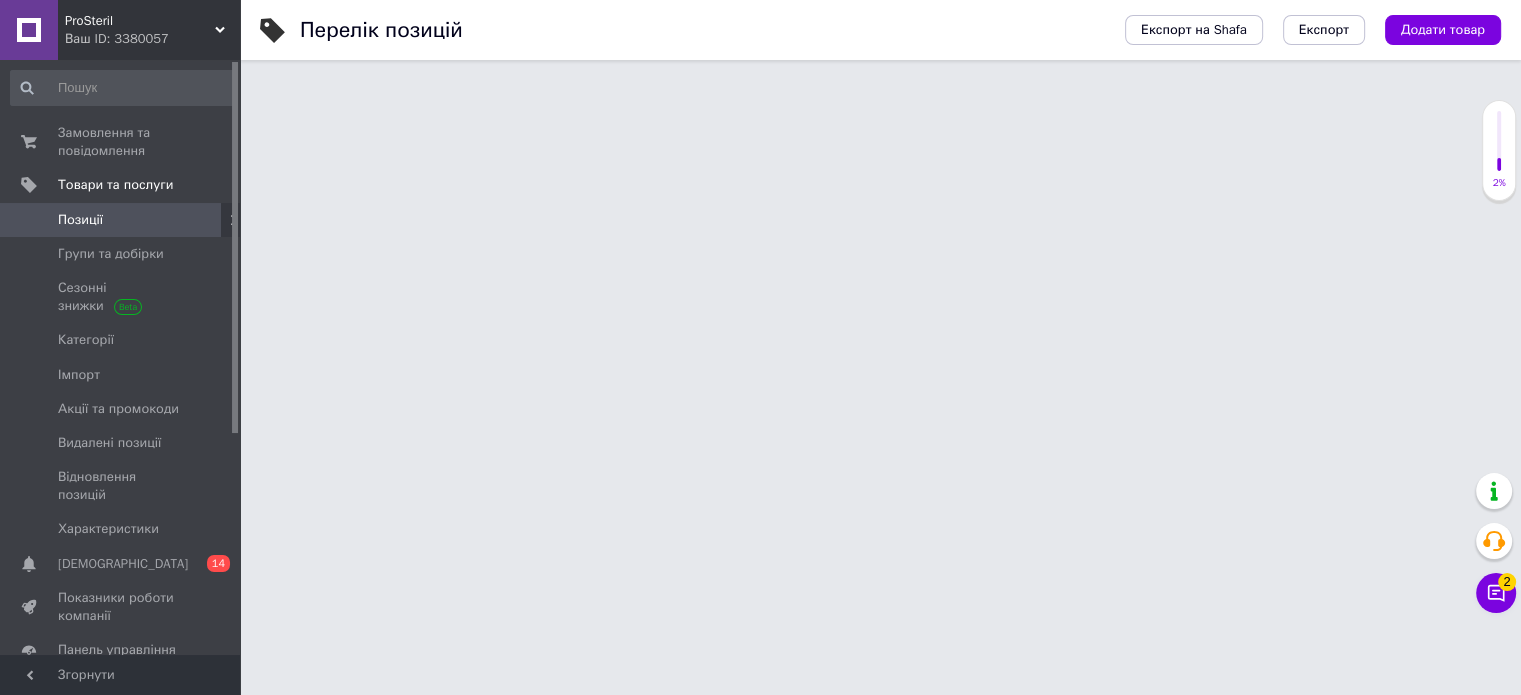 click on "100   ₴" at bounding box center [1136, 1728] 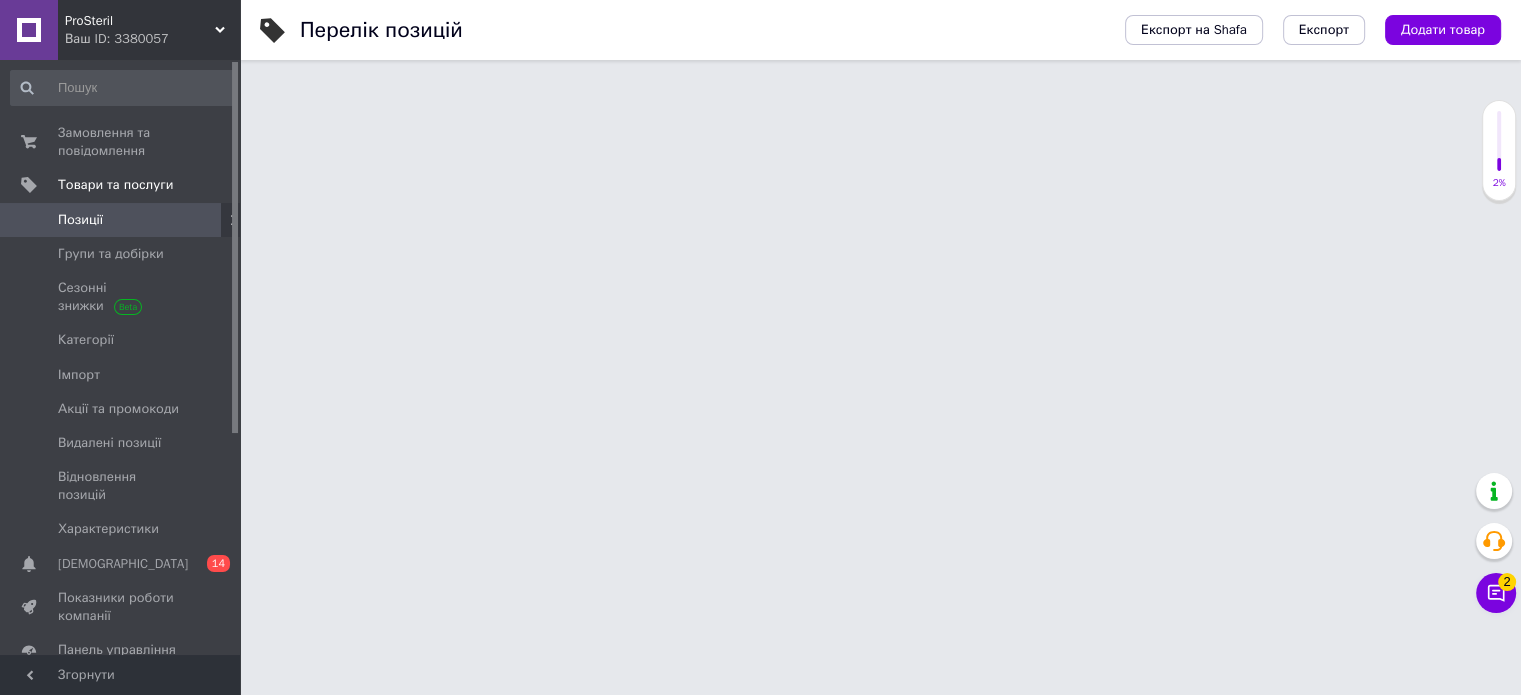 type on "20" 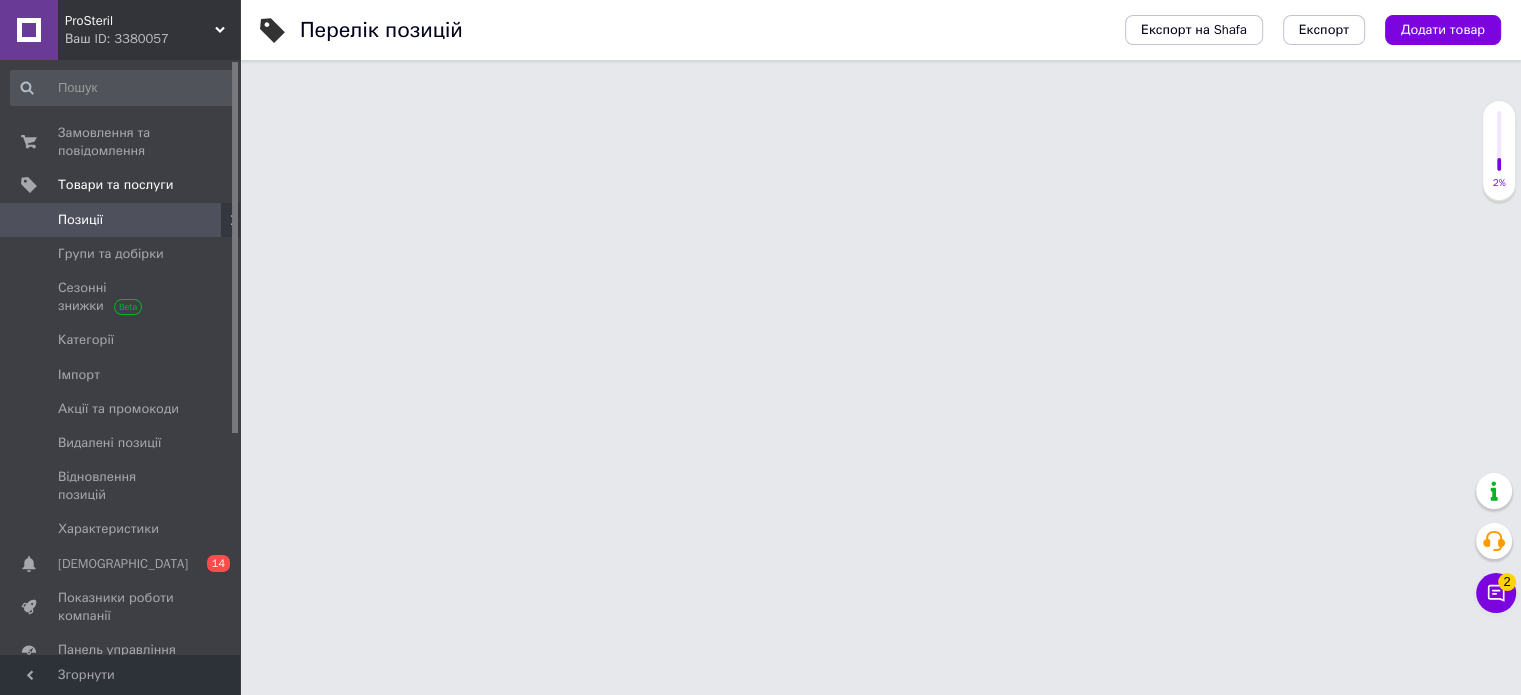 click 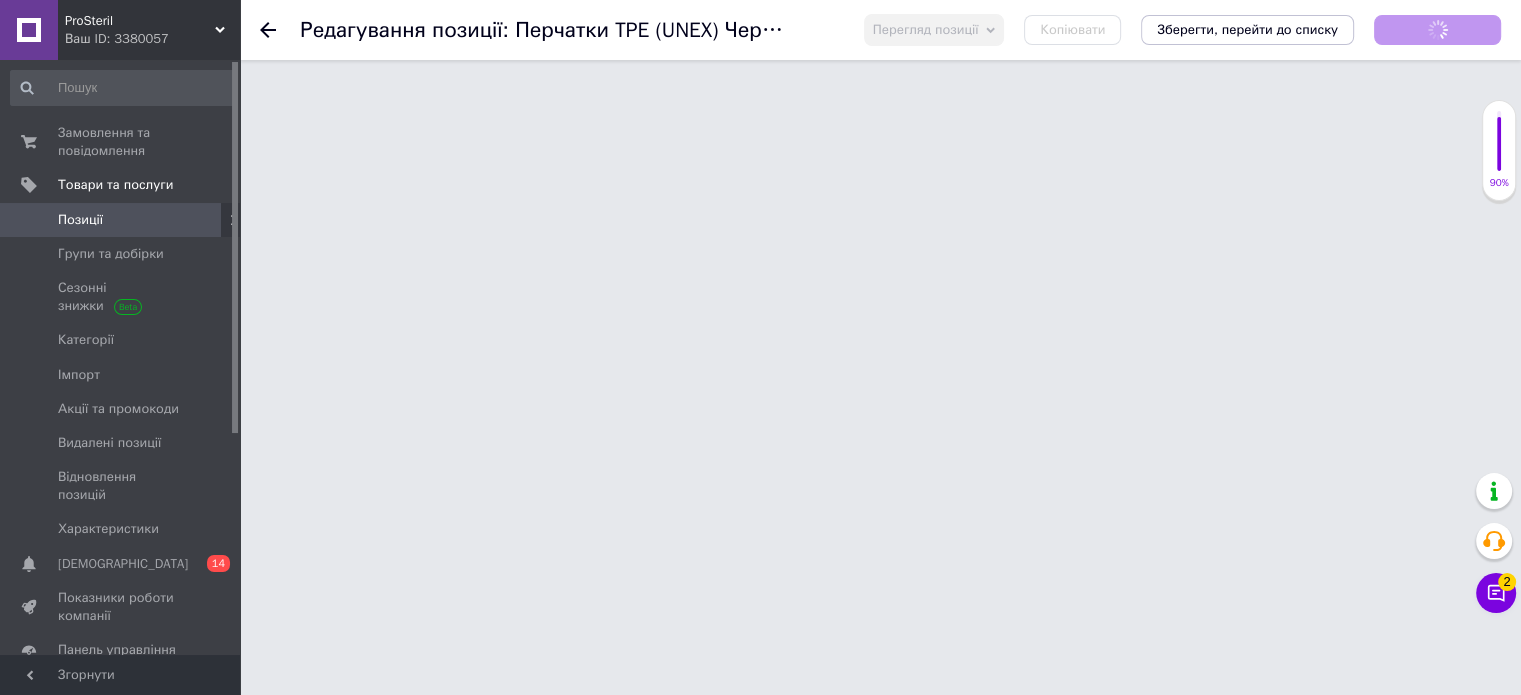 scroll, scrollTop: 0, scrollLeft: 0, axis: both 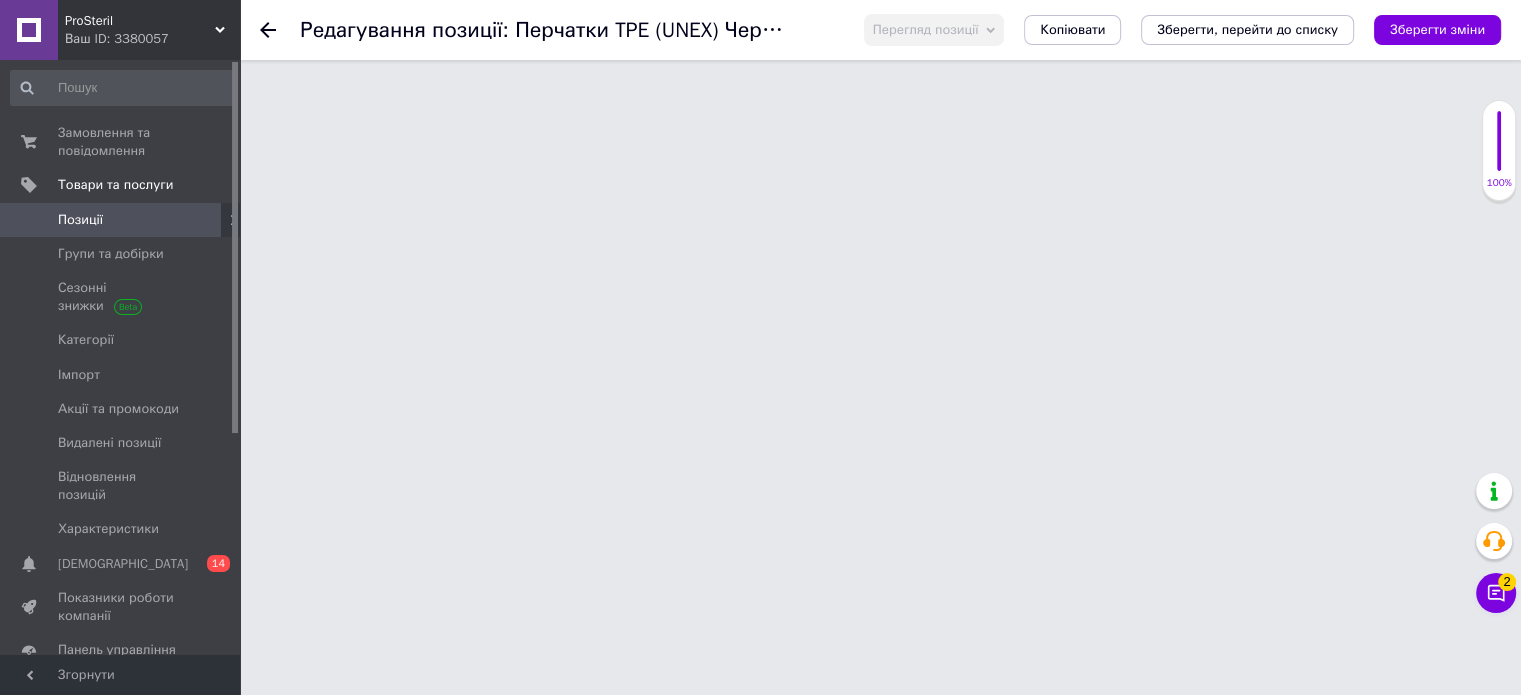 click on "опубліковано" at bounding box center [1227, 1552] 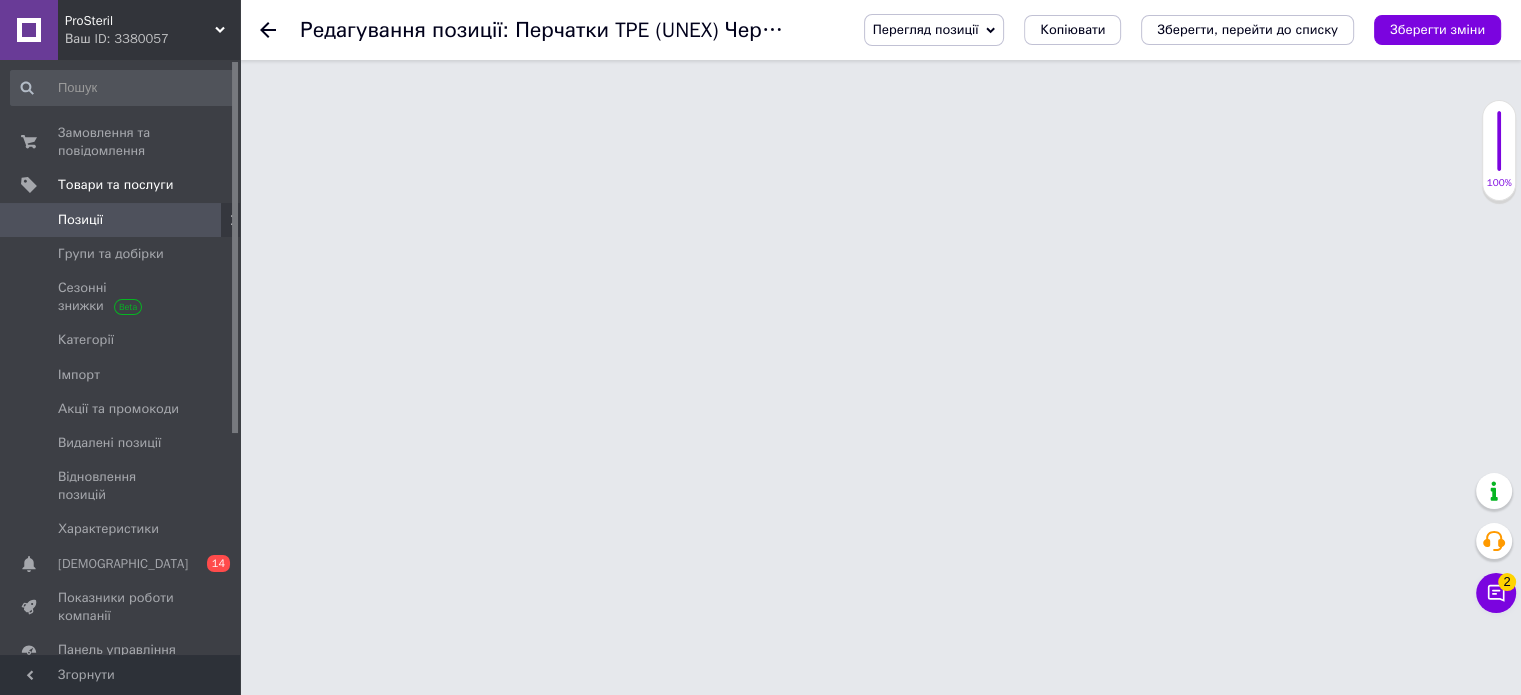 scroll, scrollTop: 65, scrollLeft: 0, axis: vertical 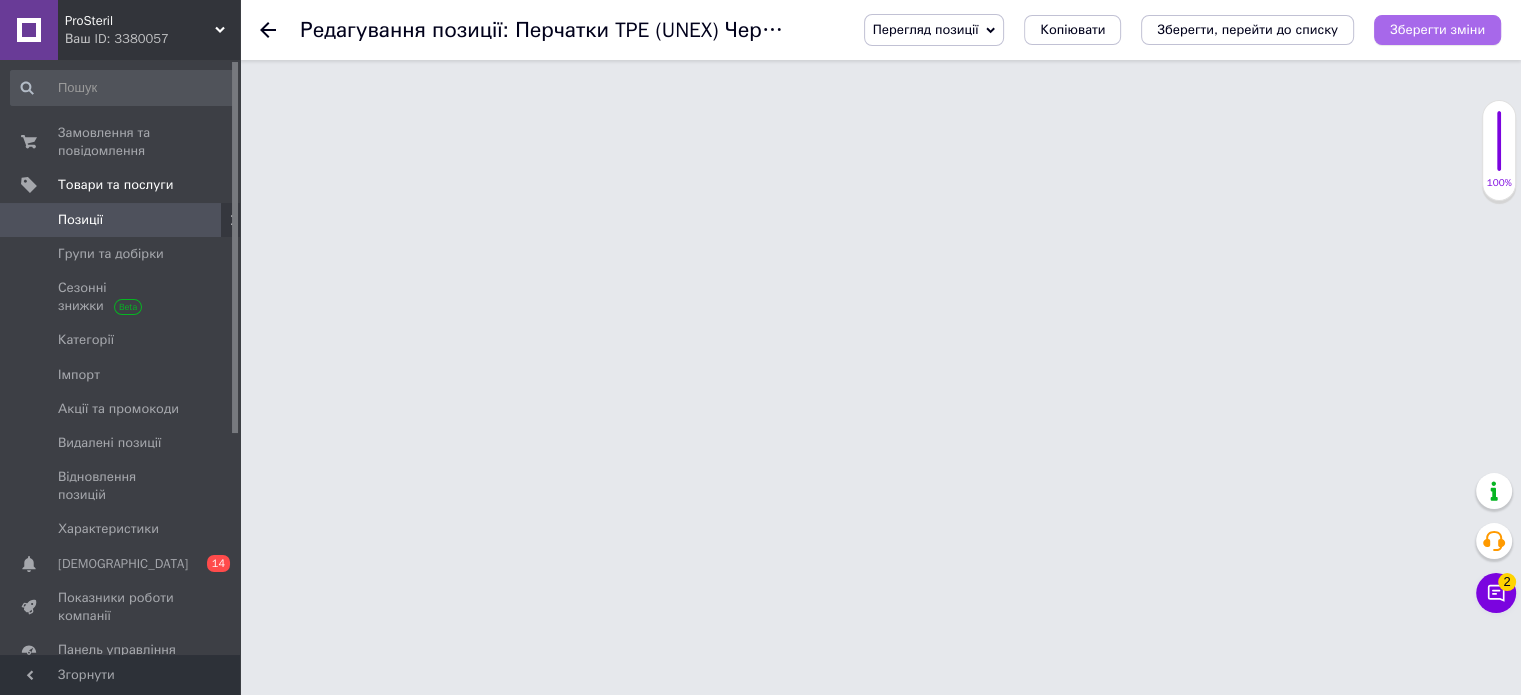 click on "Зберегти зміни" at bounding box center (1437, 29) 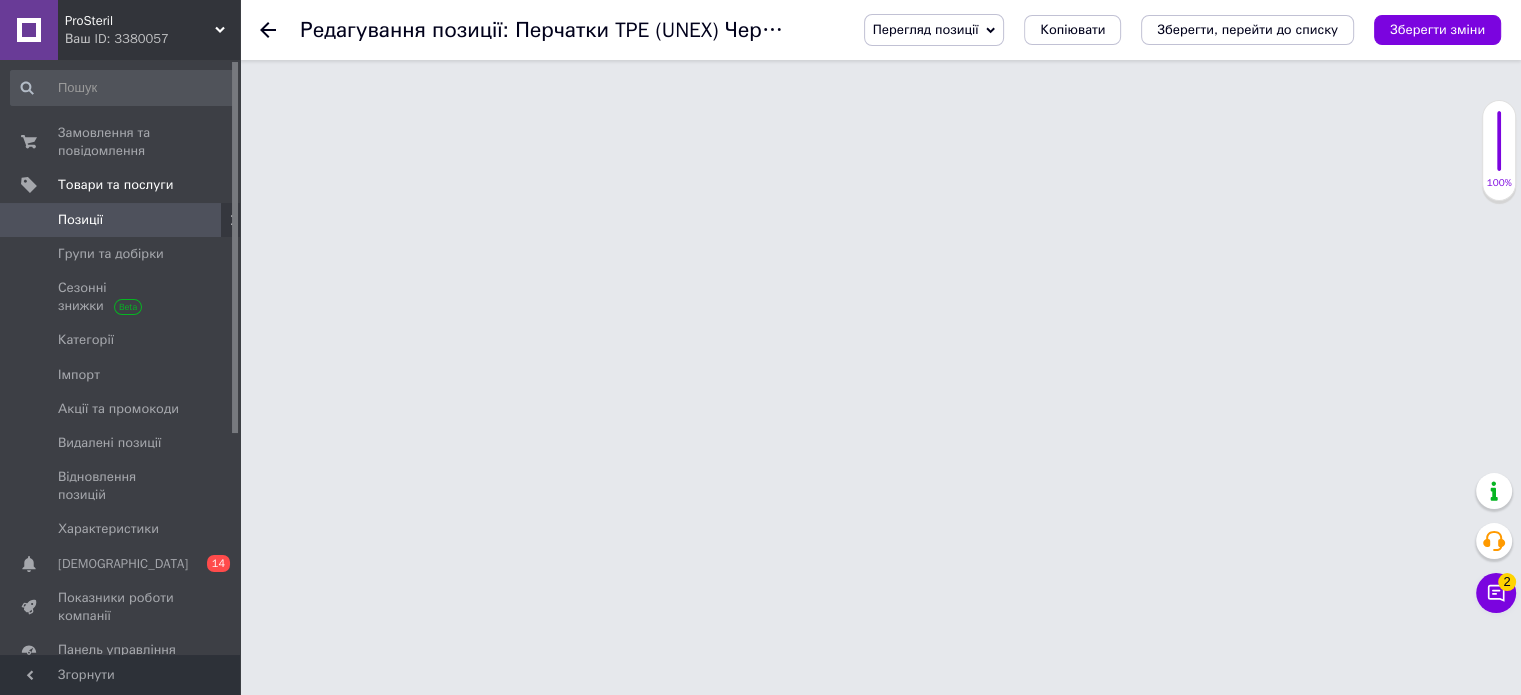 click 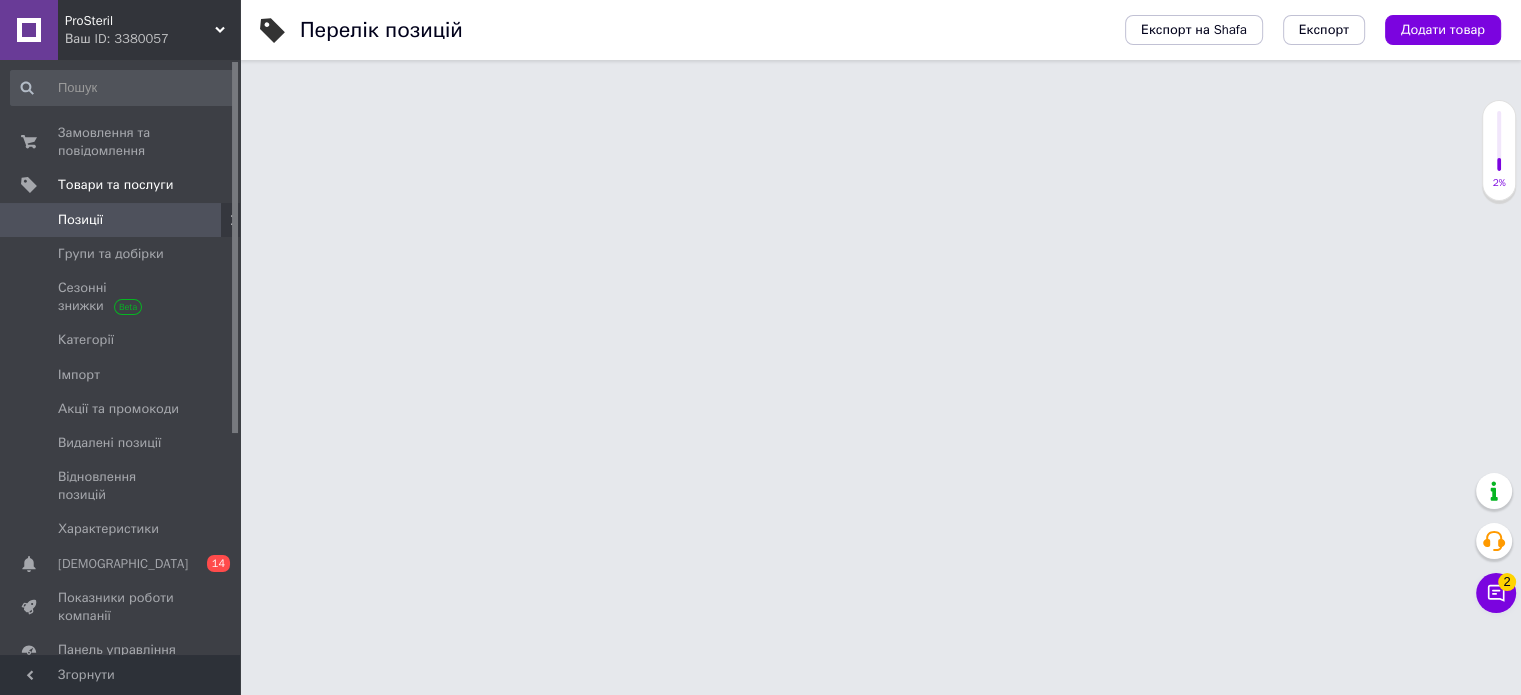 scroll, scrollTop: 110, scrollLeft: 0, axis: vertical 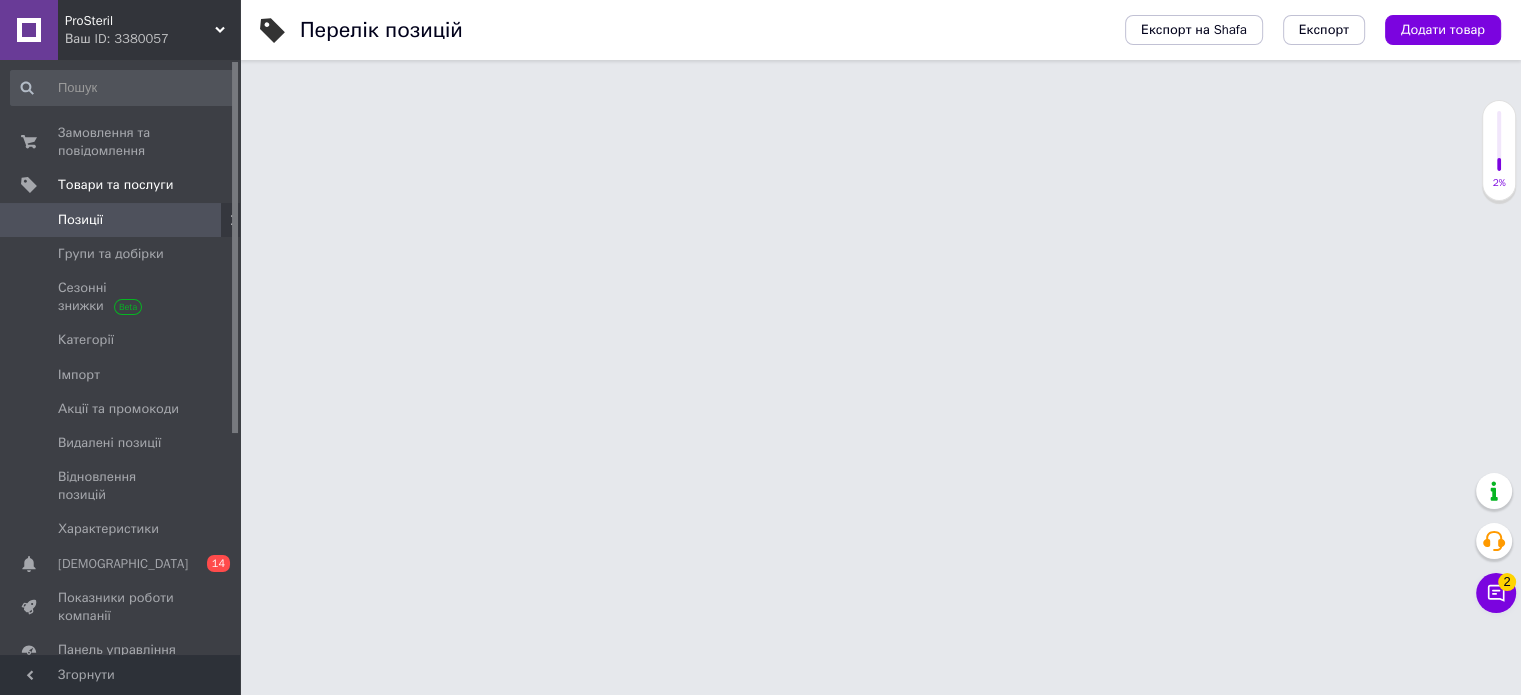 click on "Ще 1 ціна" at bounding box center [1139, 1745] 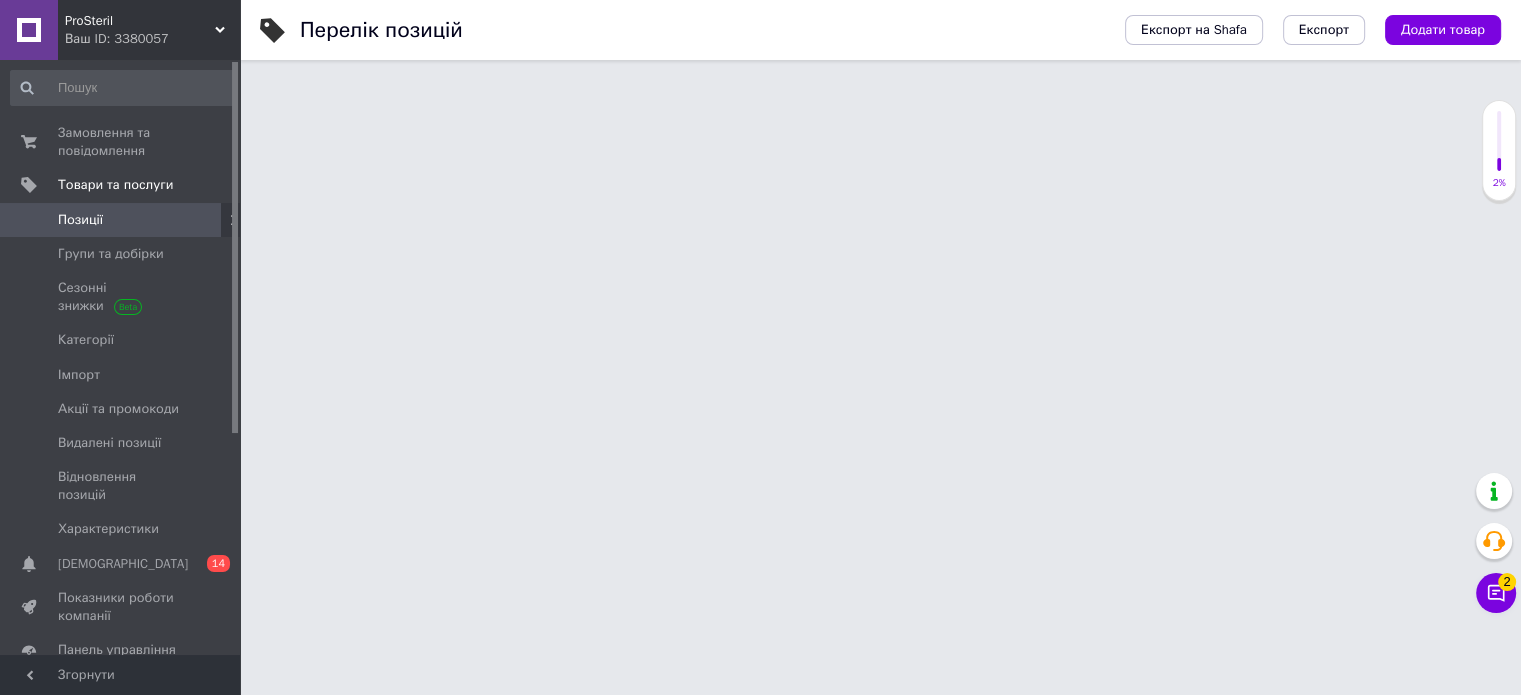 type on "115" 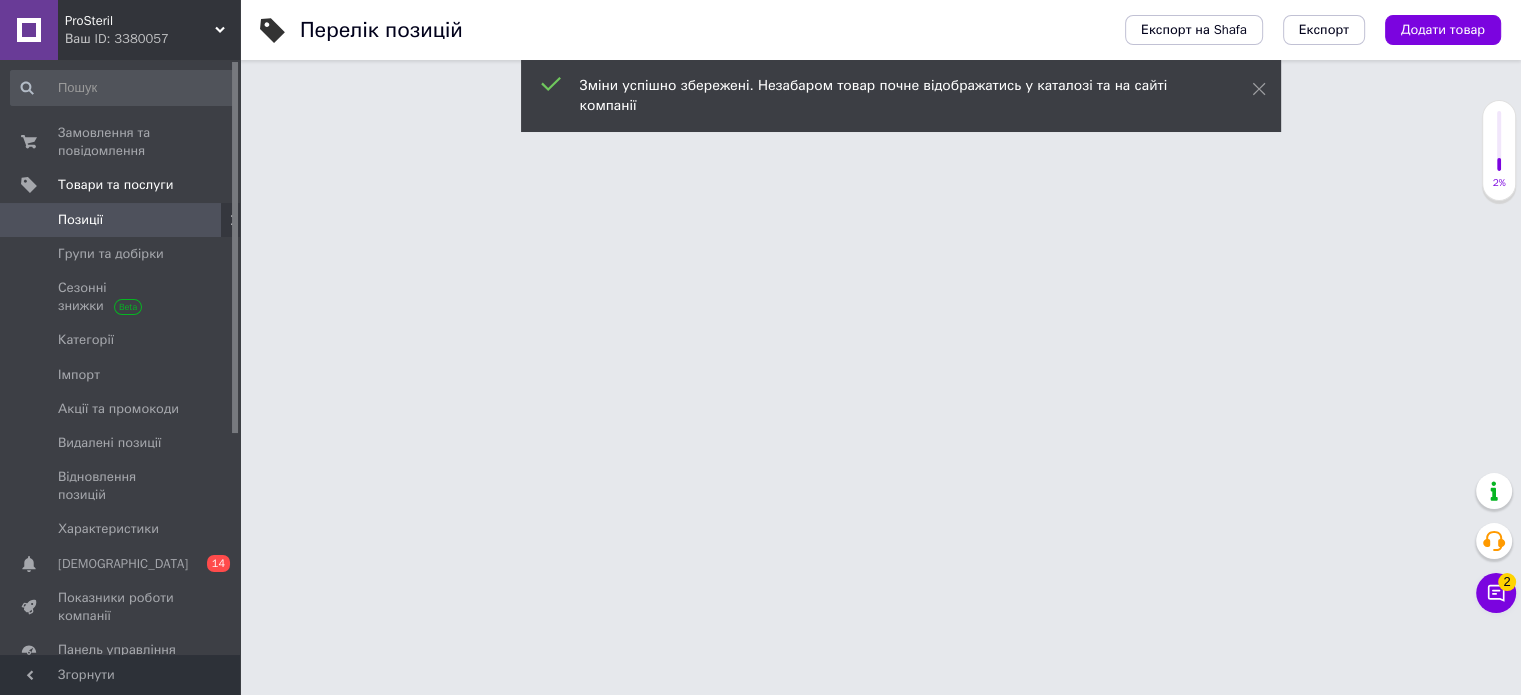 drag, startPoint x: 1226, startPoint y: 279, endPoint x: 1185, endPoint y: 272, distance: 41.59327 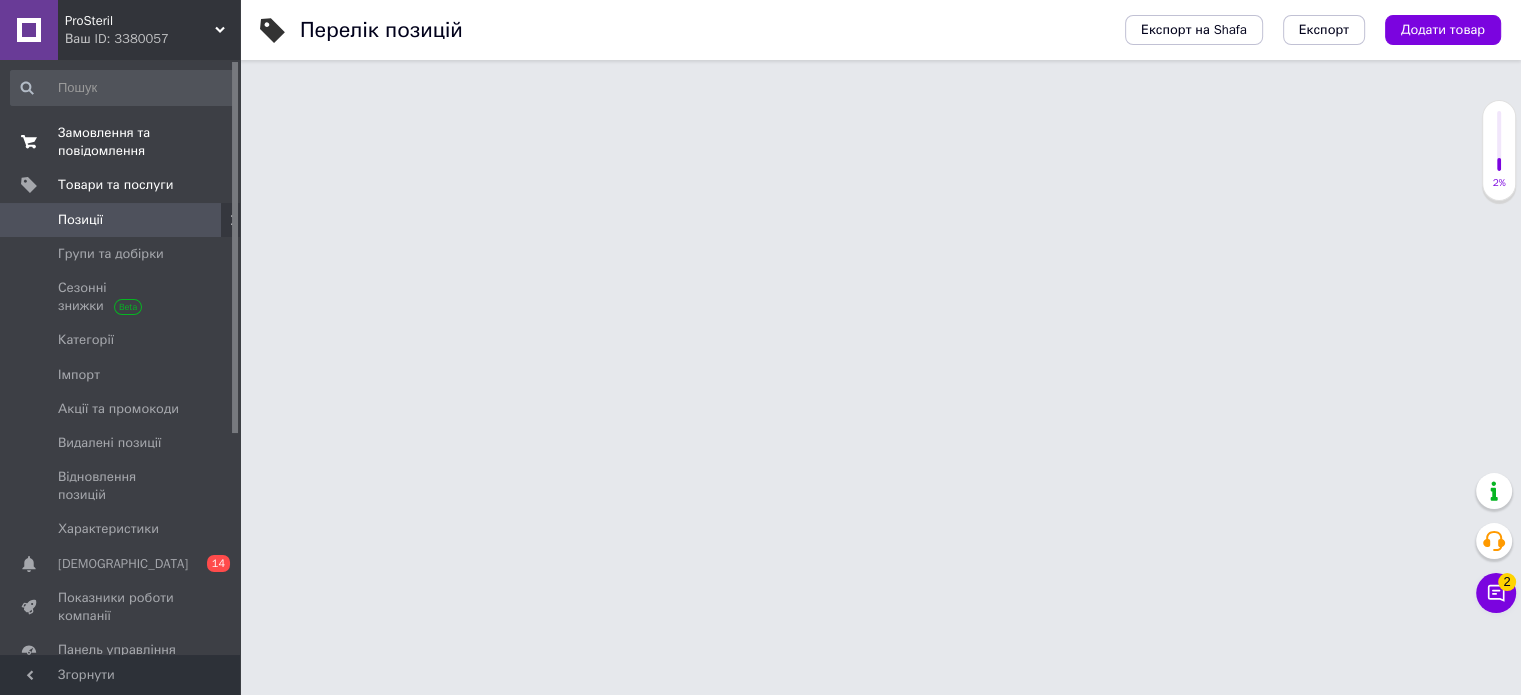 click on "Замовлення та повідомлення" at bounding box center (121, 142) 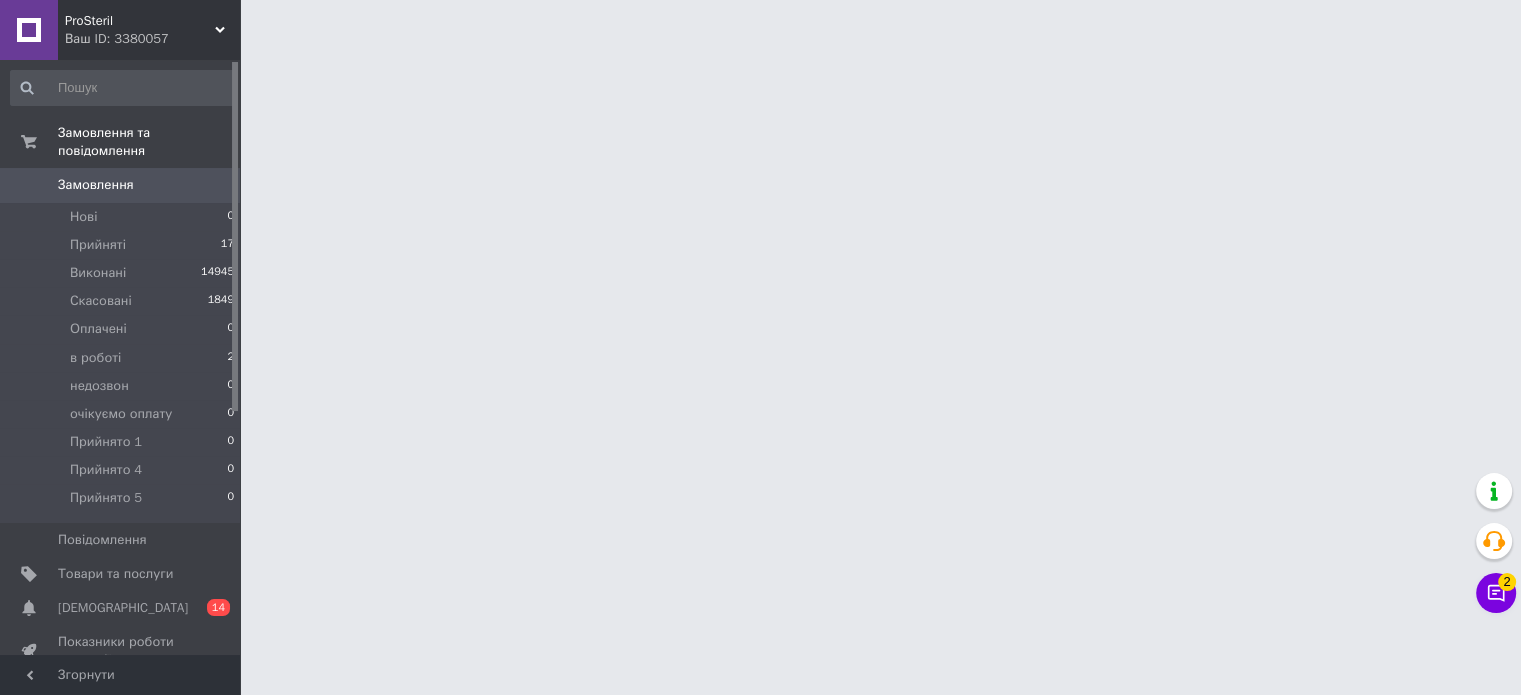 scroll, scrollTop: 0, scrollLeft: 0, axis: both 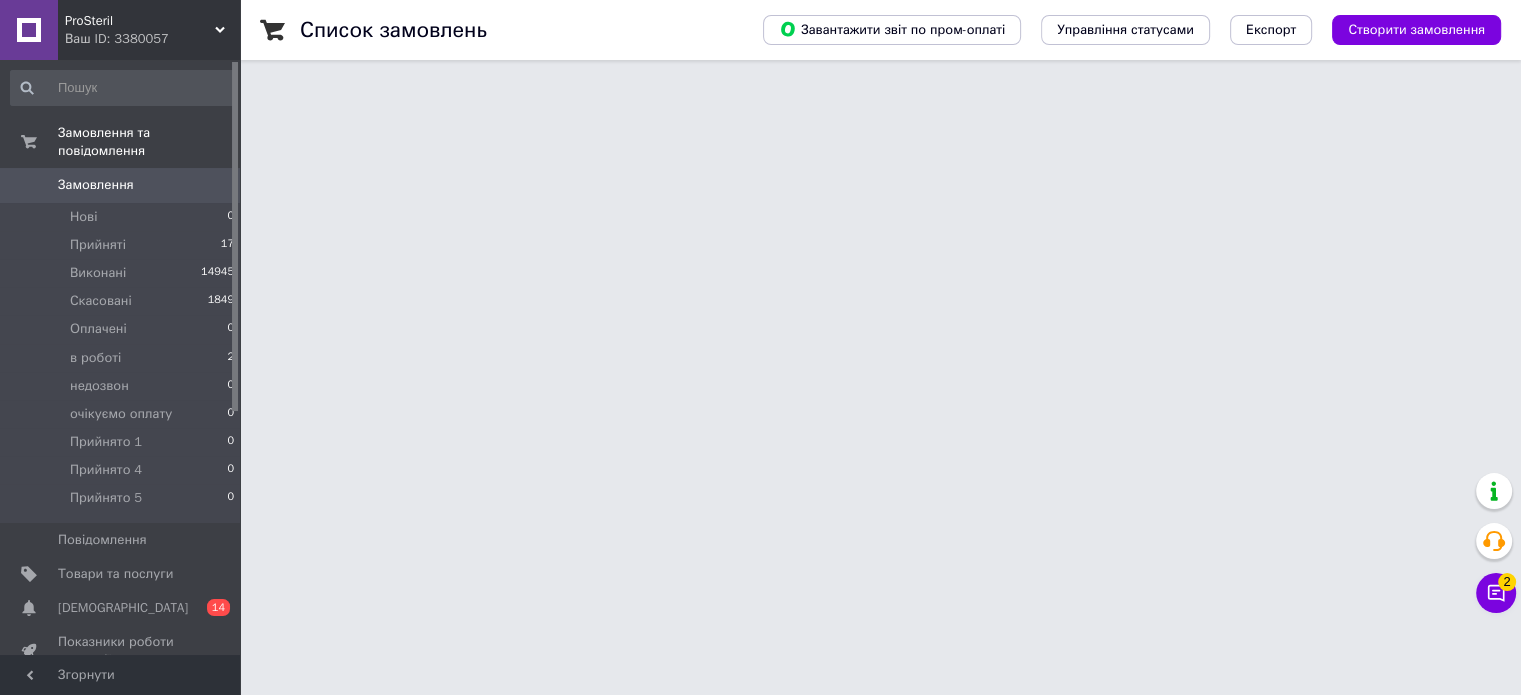 click at bounding box center [682, 1519] 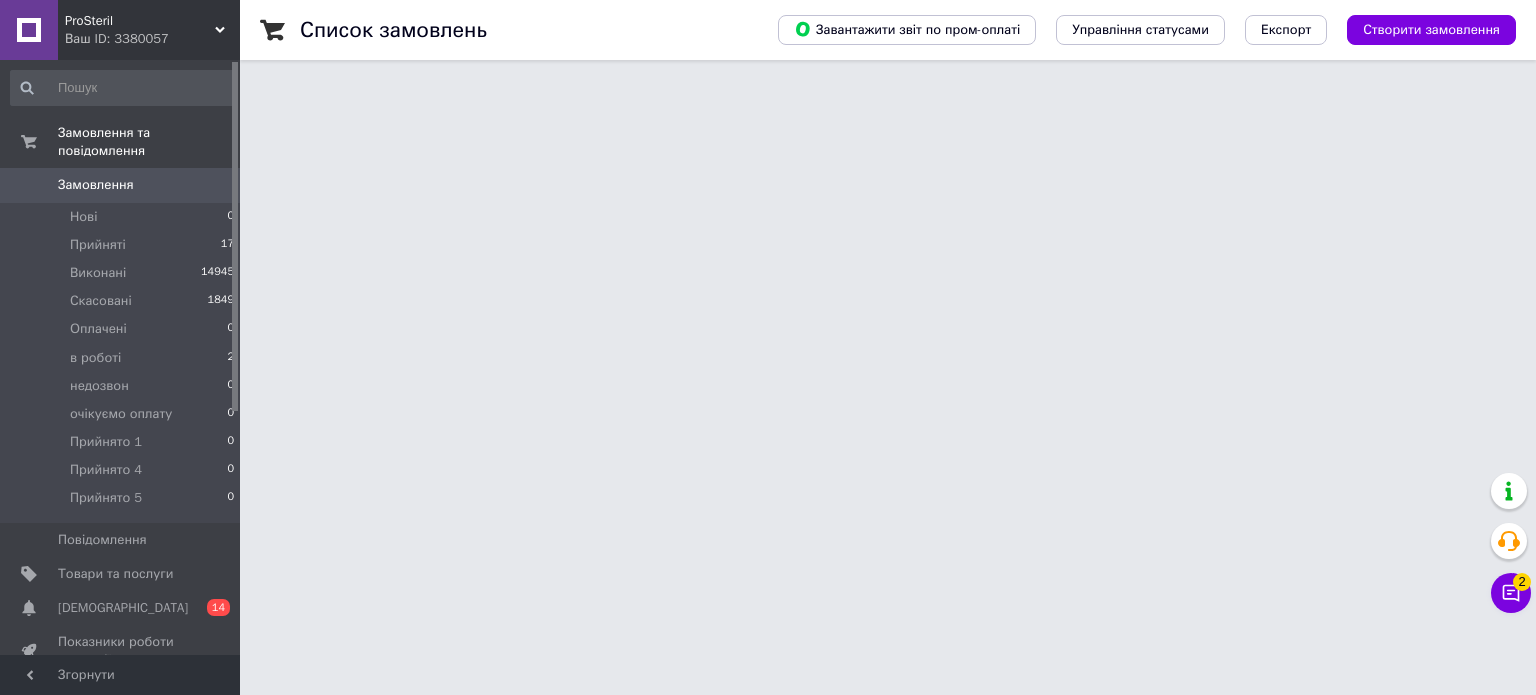 drag, startPoint x: 525, startPoint y: 119, endPoint x: 429, endPoint y: 114, distance: 96.13012 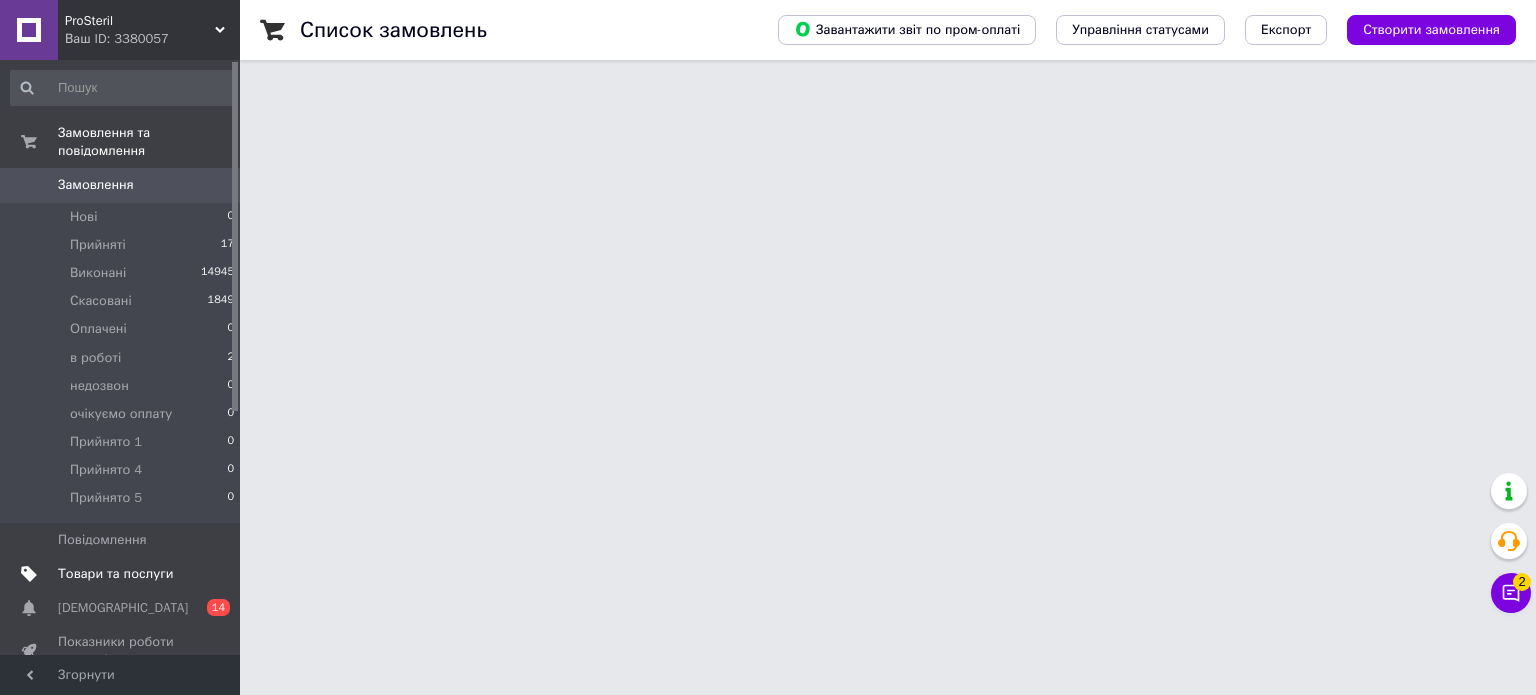 type on "dsysk" 